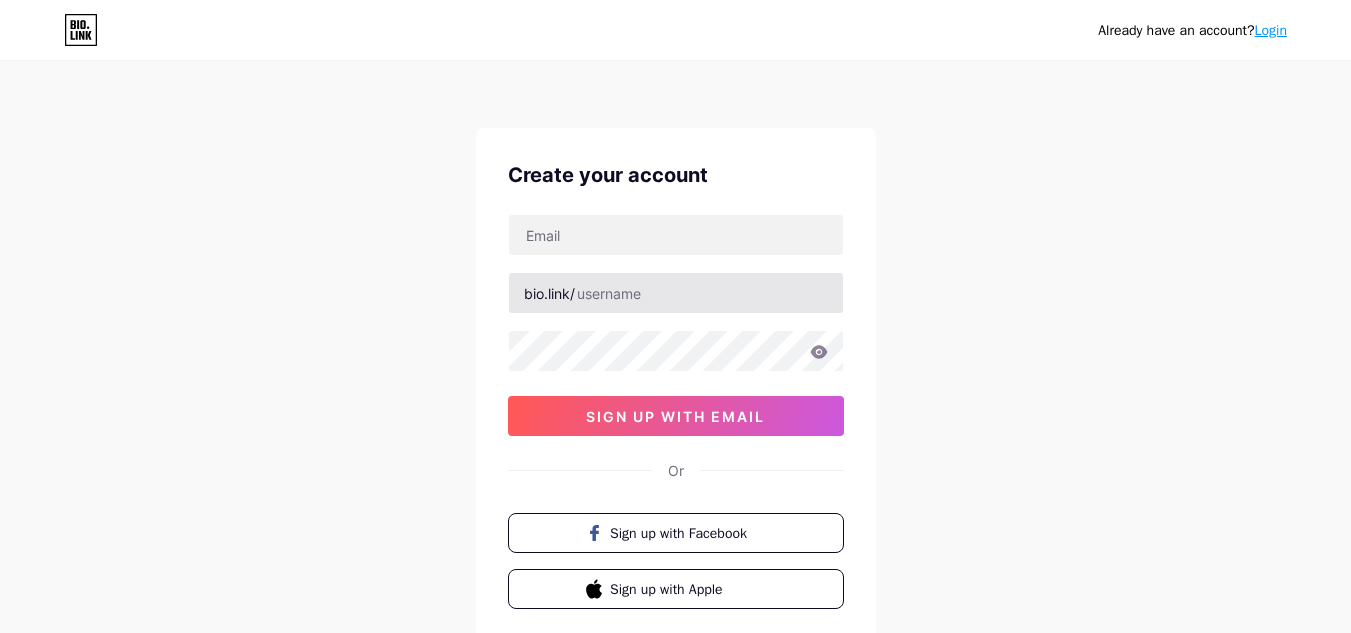scroll, scrollTop: 0, scrollLeft: 0, axis: both 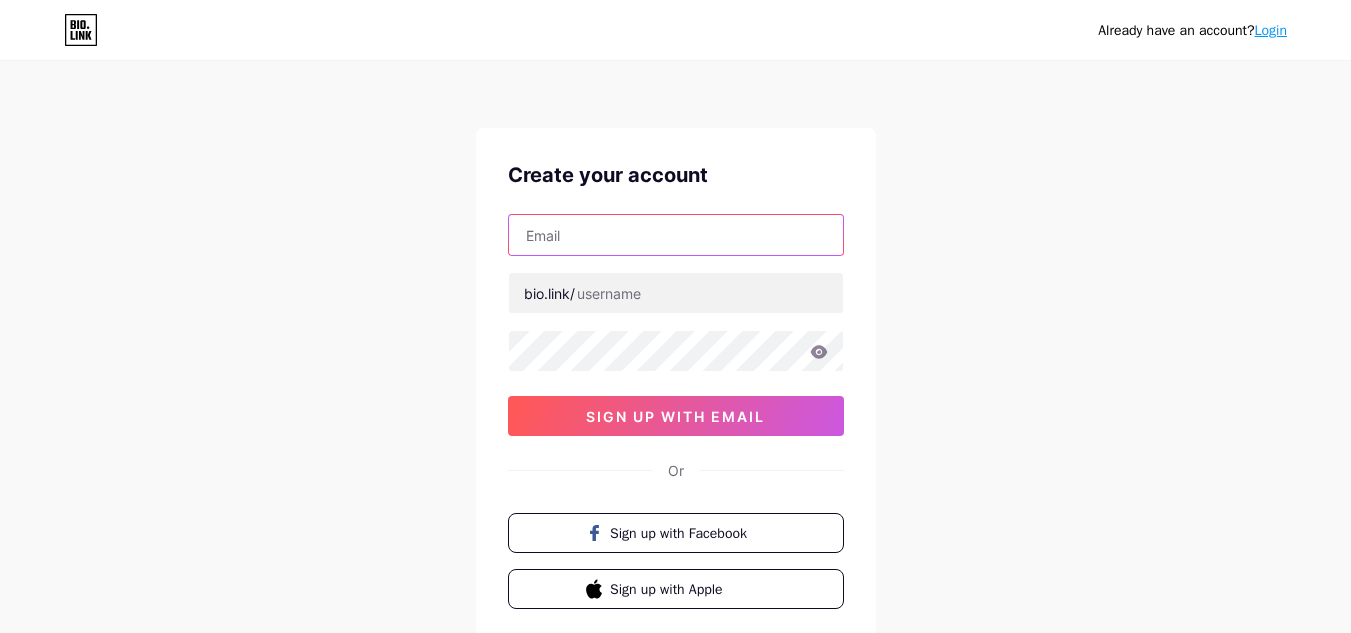 click at bounding box center (676, 235) 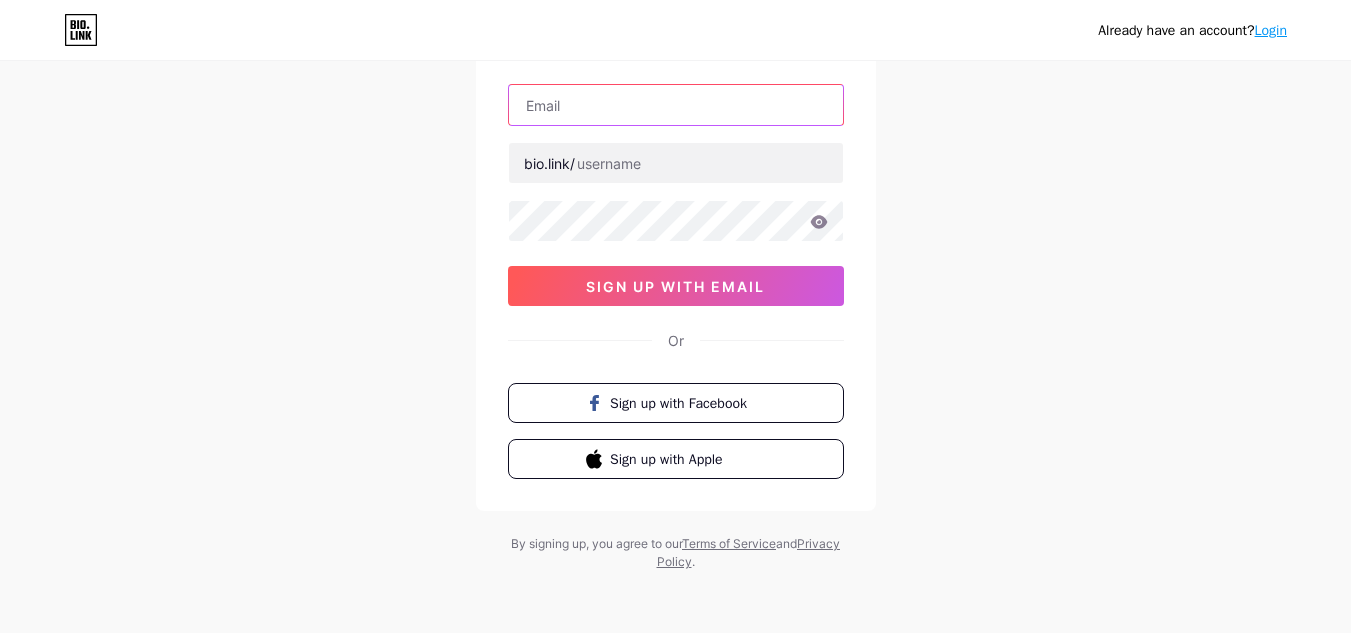 scroll, scrollTop: 132, scrollLeft: 0, axis: vertical 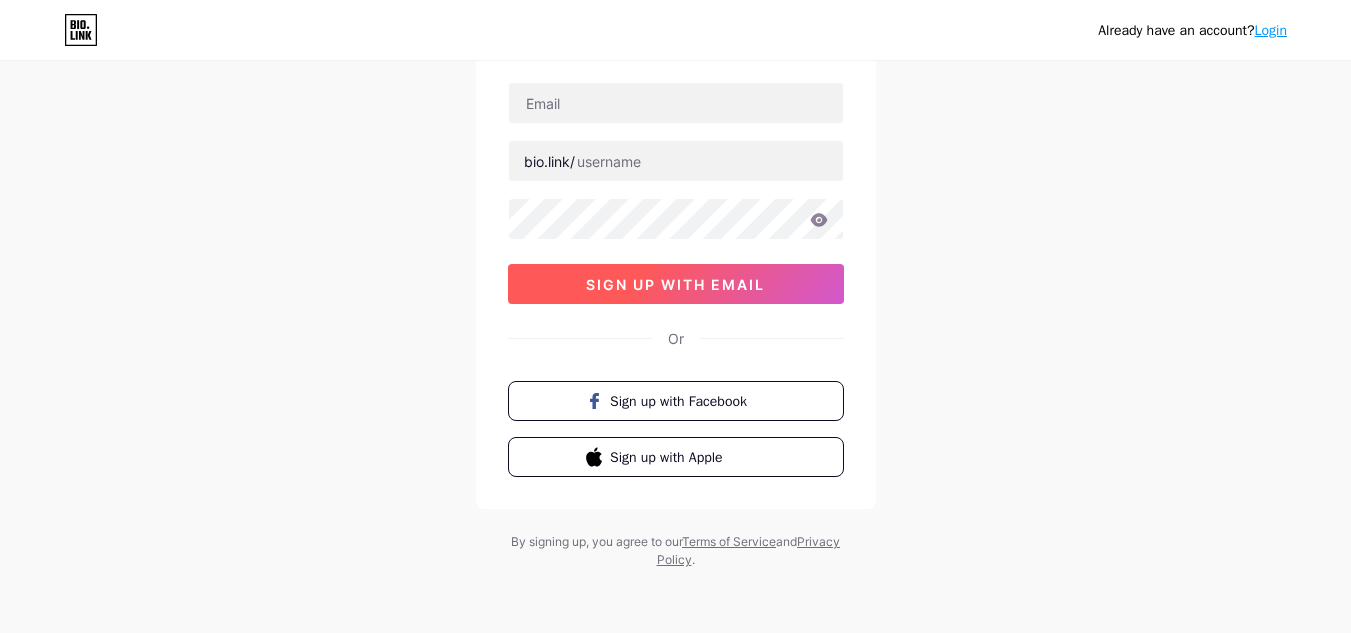 click on "sign up with email" at bounding box center [675, 284] 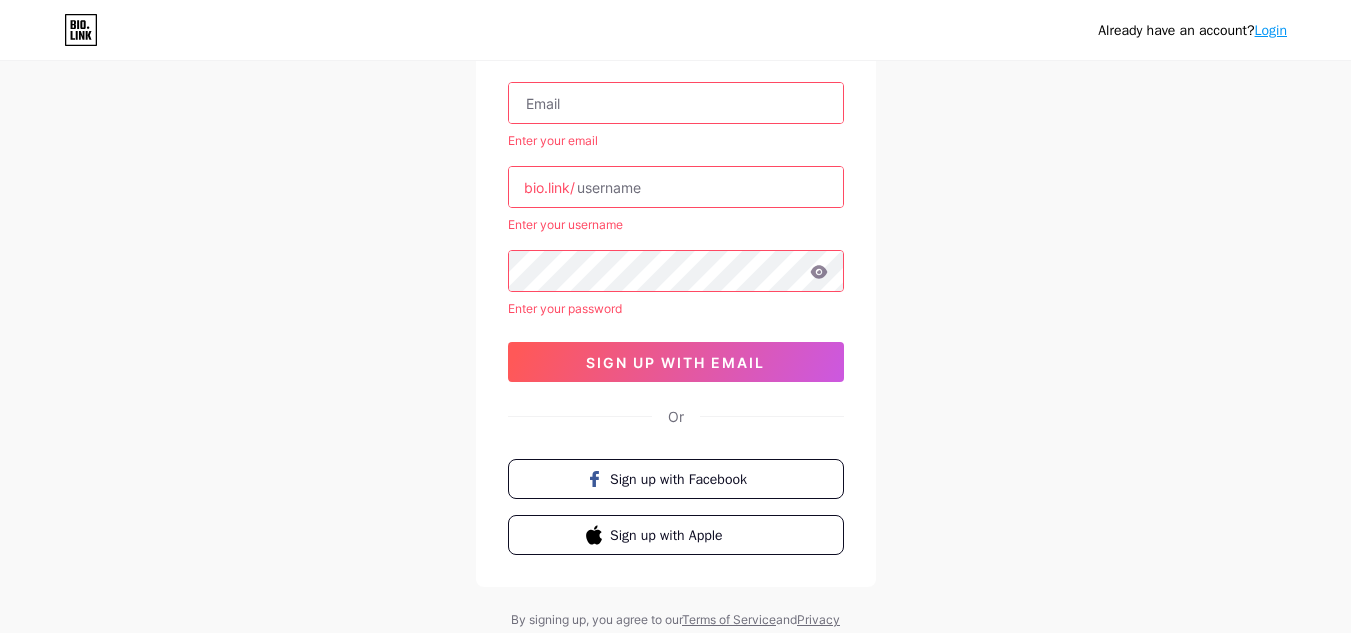 click at bounding box center [676, 103] 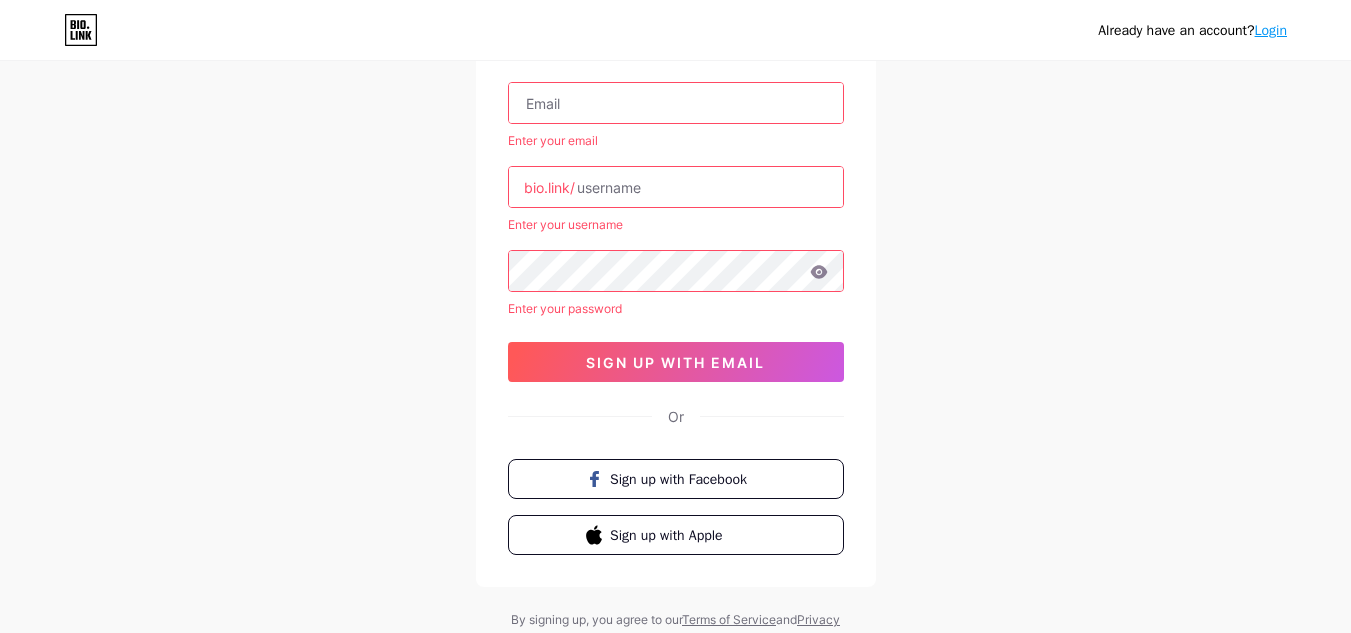 click at bounding box center (676, 103) 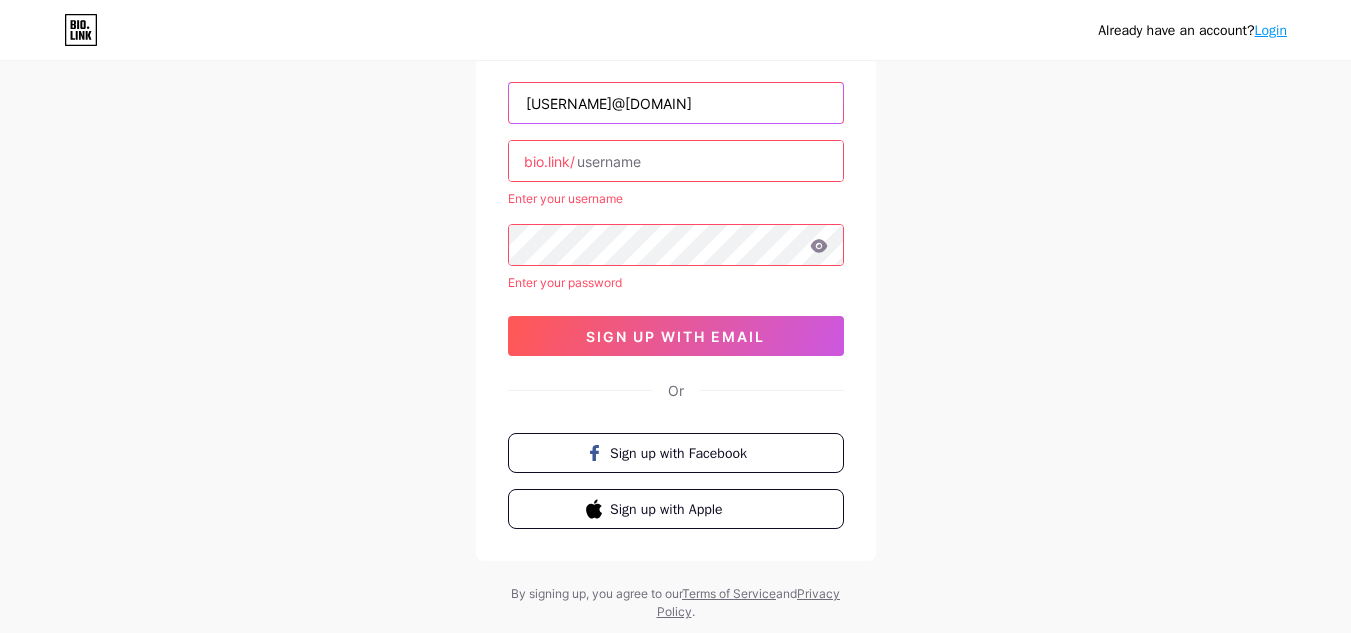 type on "[USERNAME]@[DOMAIN]" 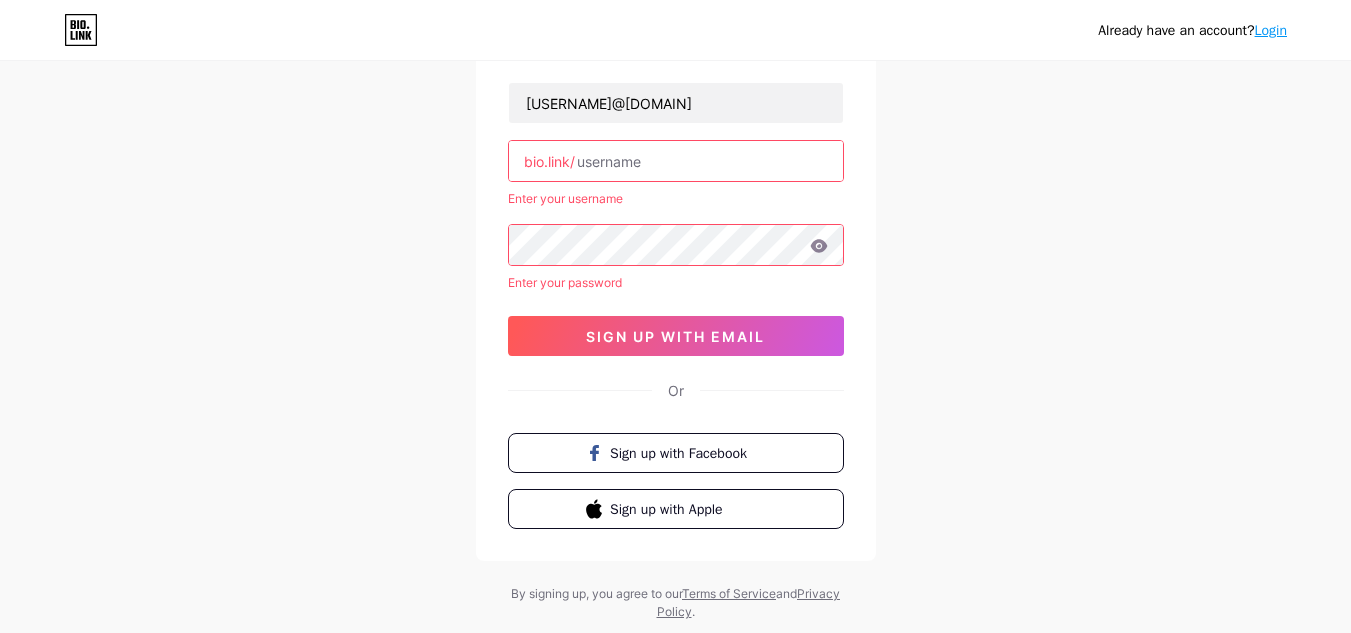 click at bounding box center [676, 161] 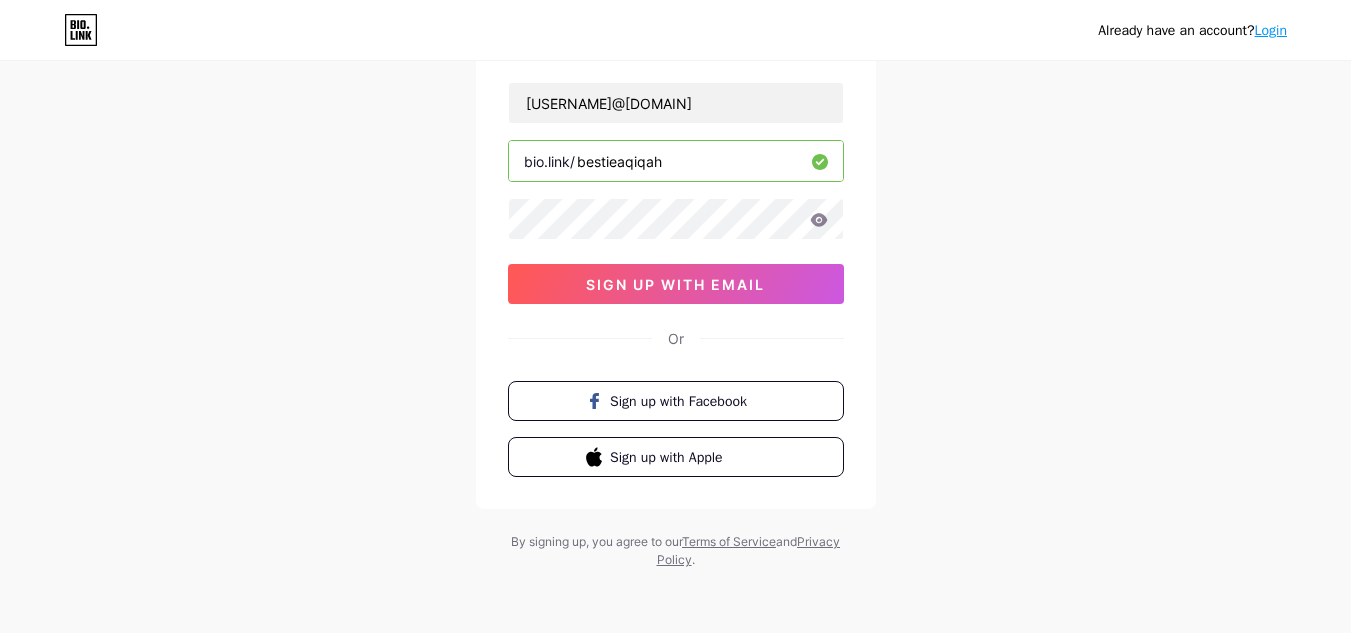 type on "bestieaqiqah" 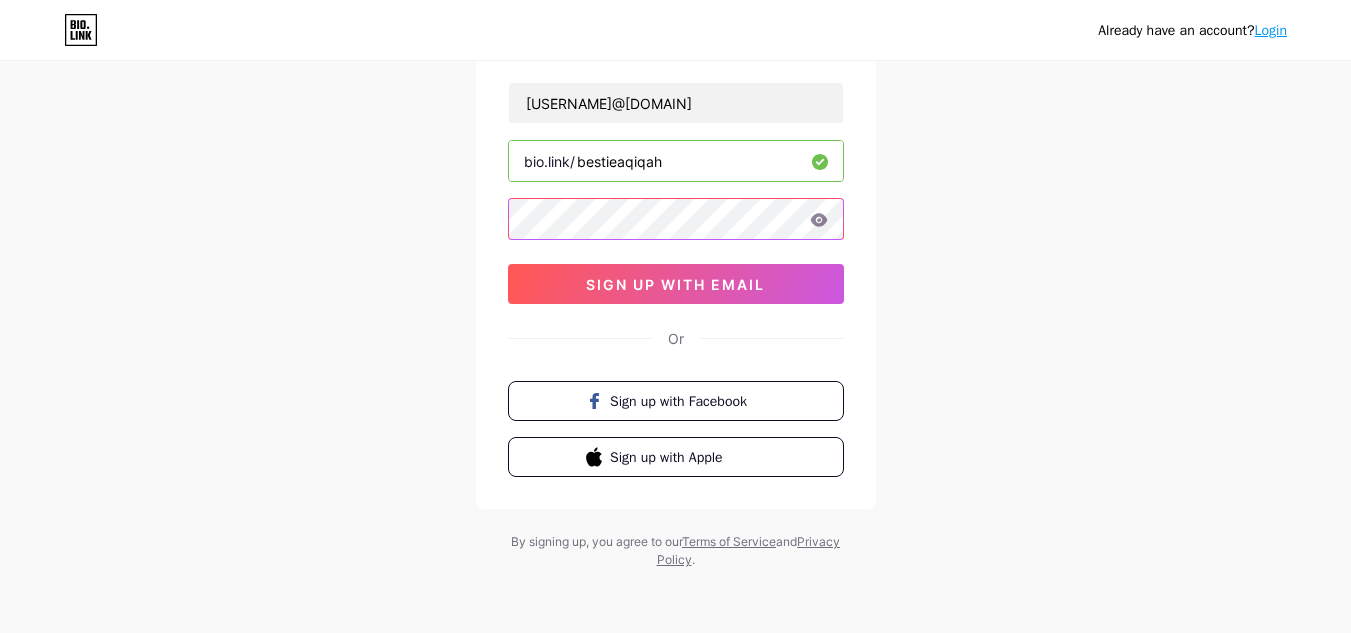 click on "Create your account     [USERNAME]@[DOMAIN]     bio.link/   [USERNAME]                     sign up with email         Or       Sign up with Facebook
Sign up with Apple" at bounding box center [676, 252] 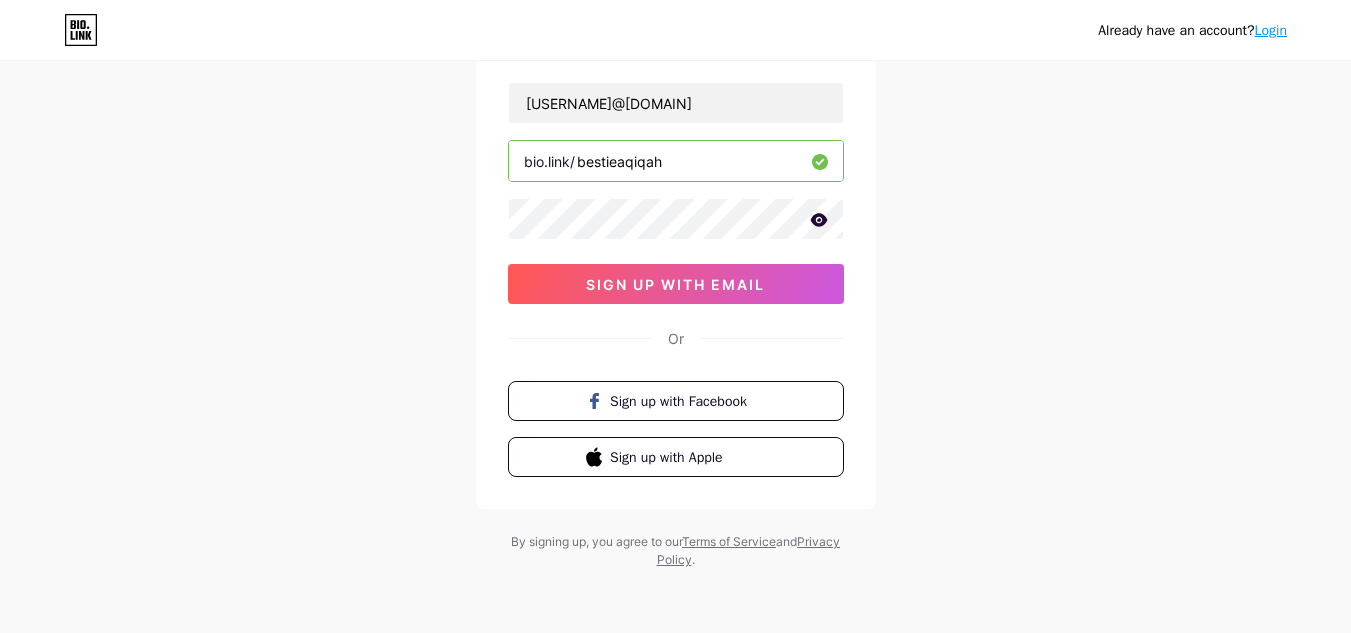 click 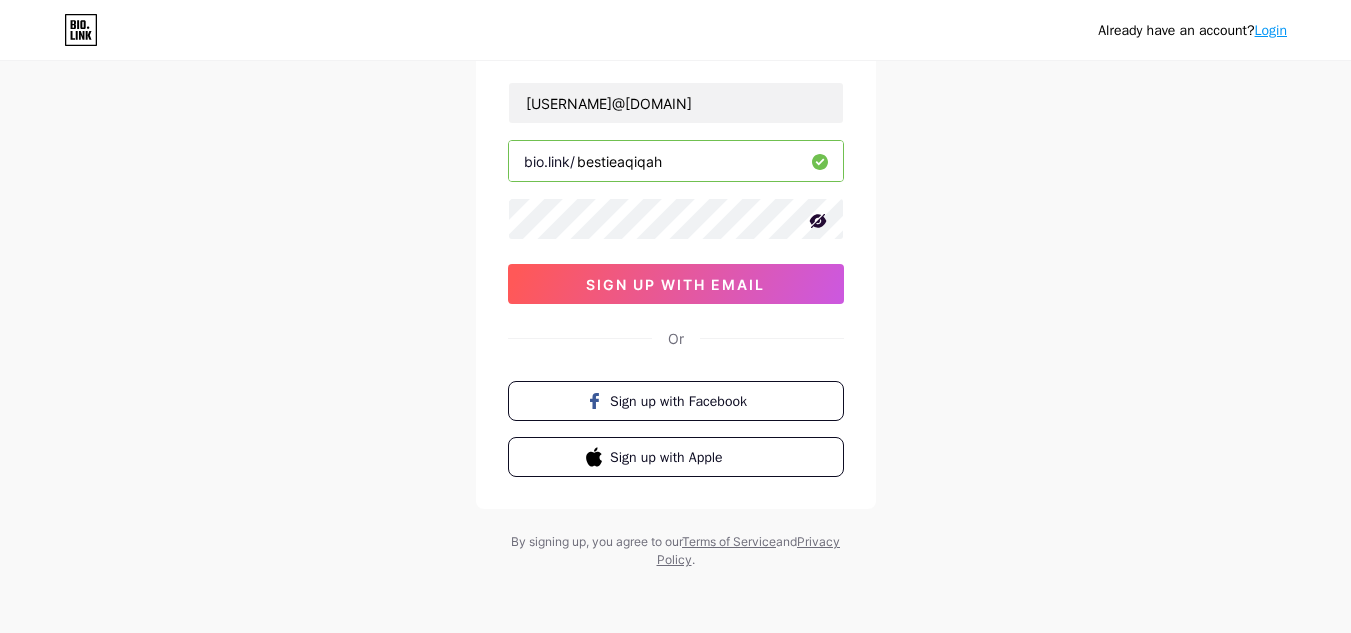 click 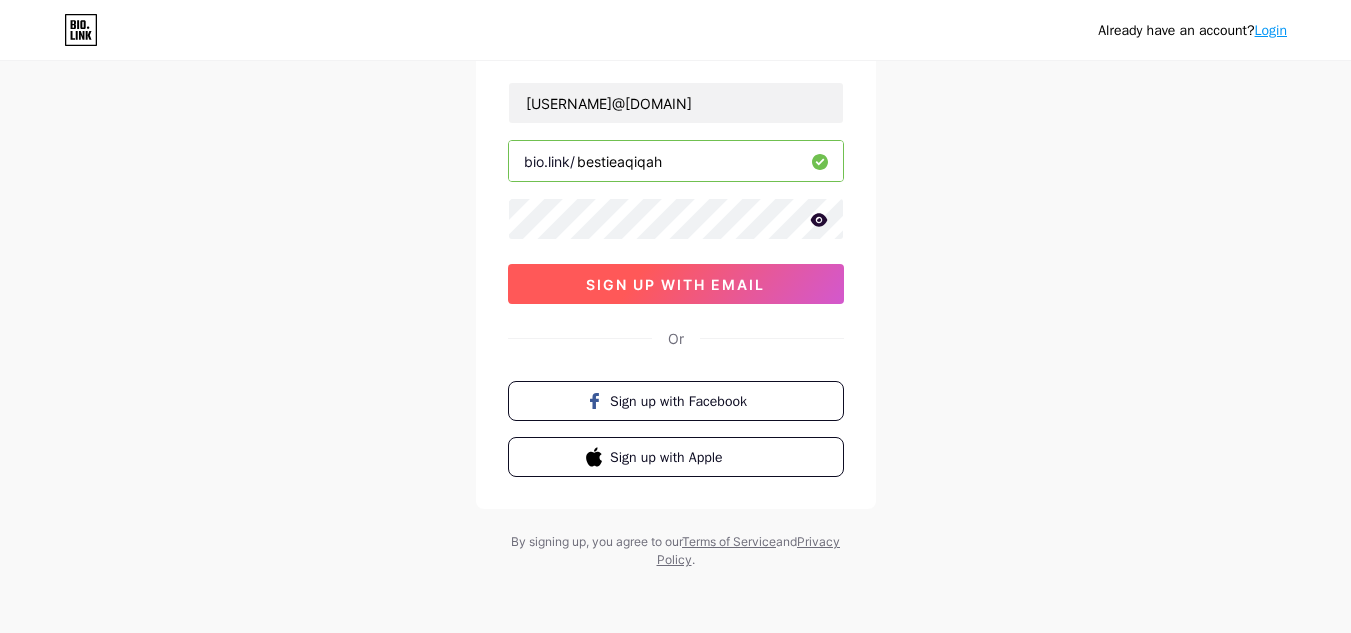 click on "sign up with email" at bounding box center [676, 284] 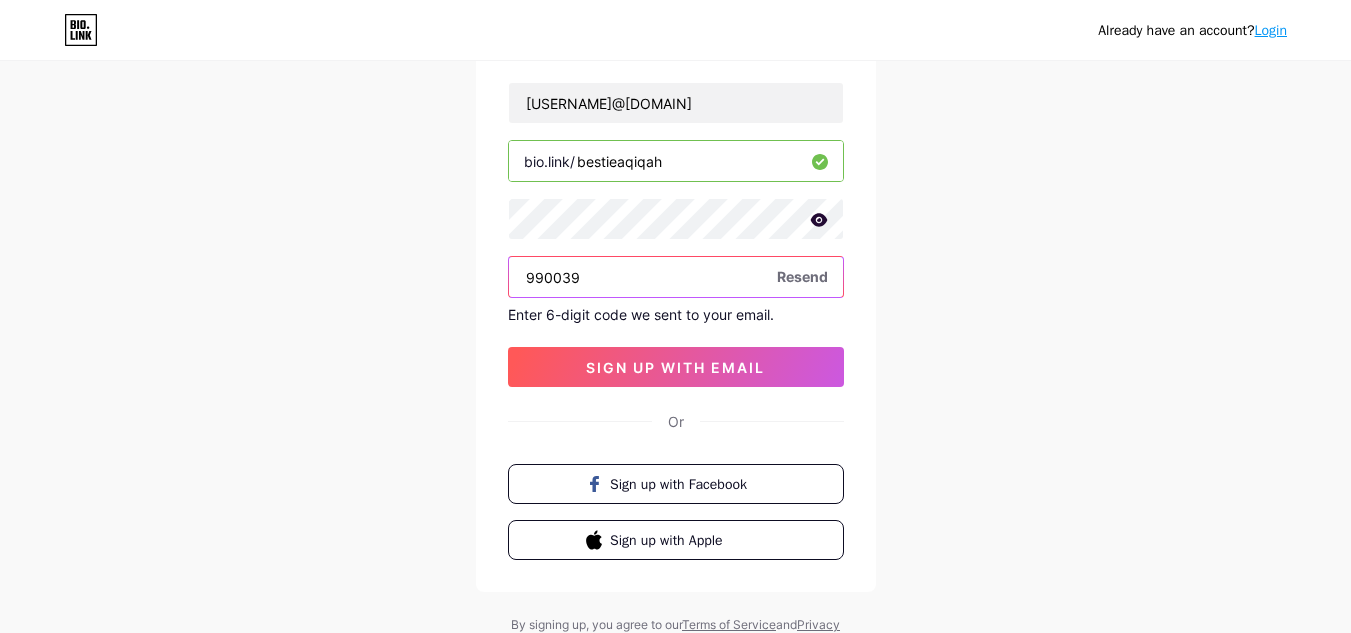 type on "990039" 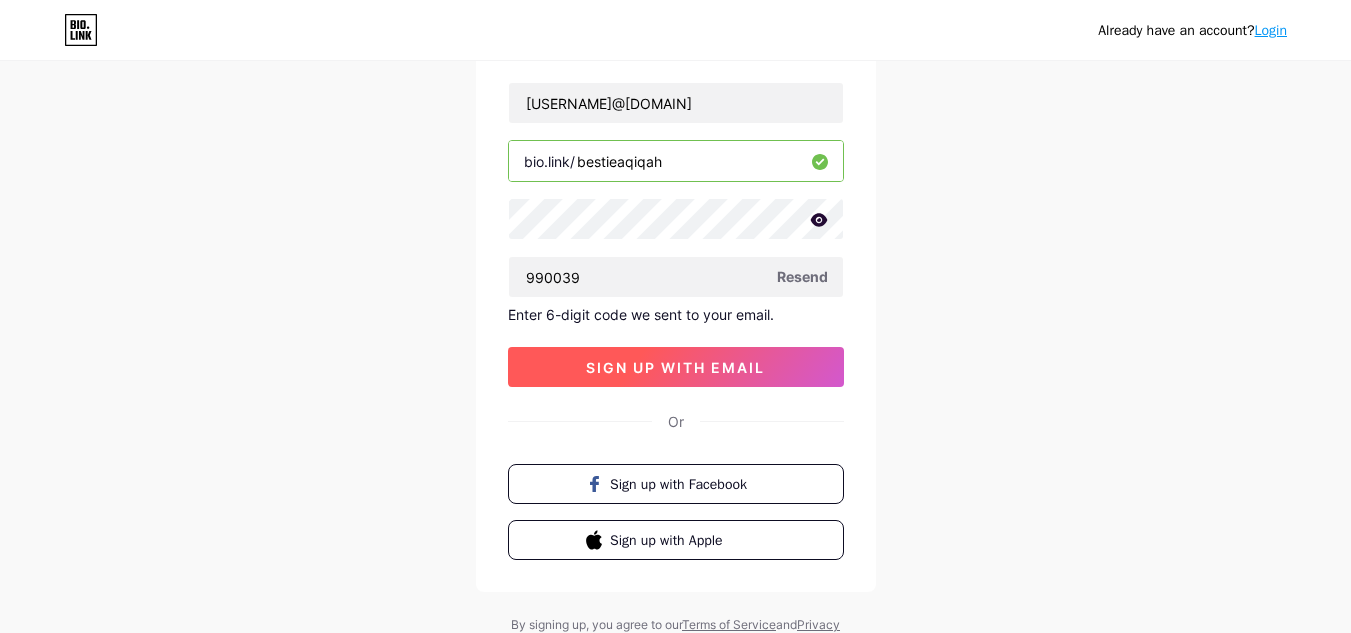 click on "sign up with email" at bounding box center [675, 367] 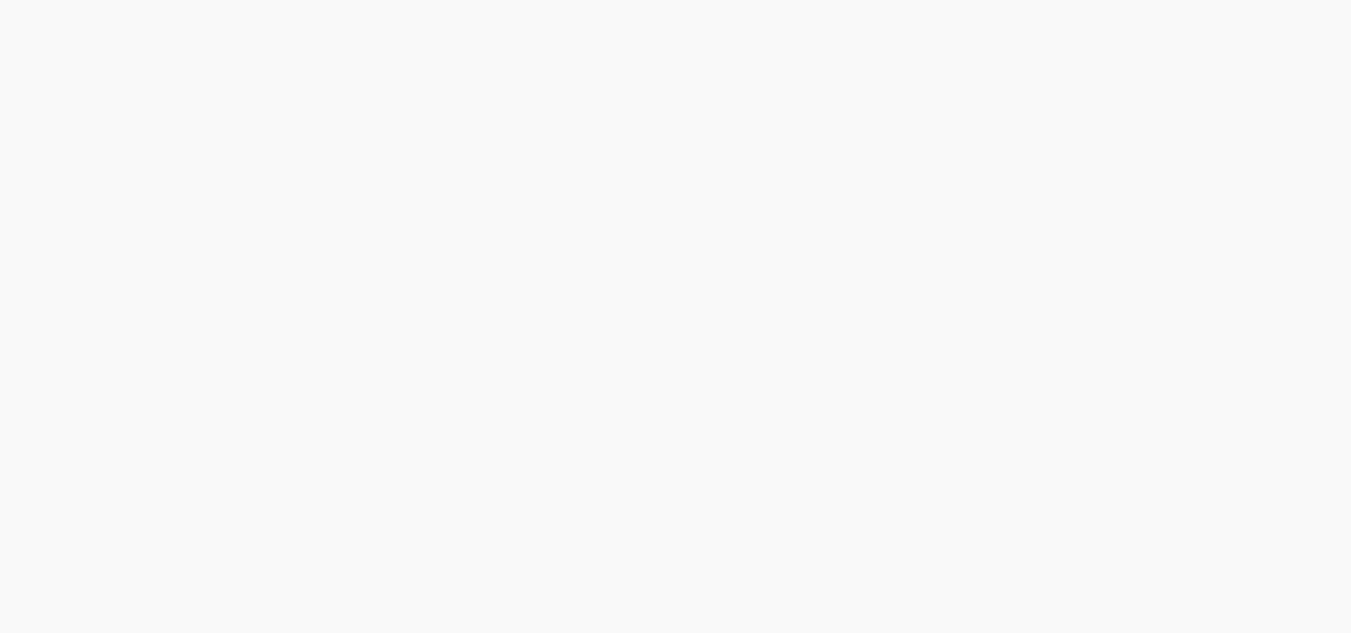 scroll, scrollTop: 0, scrollLeft: 0, axis: both 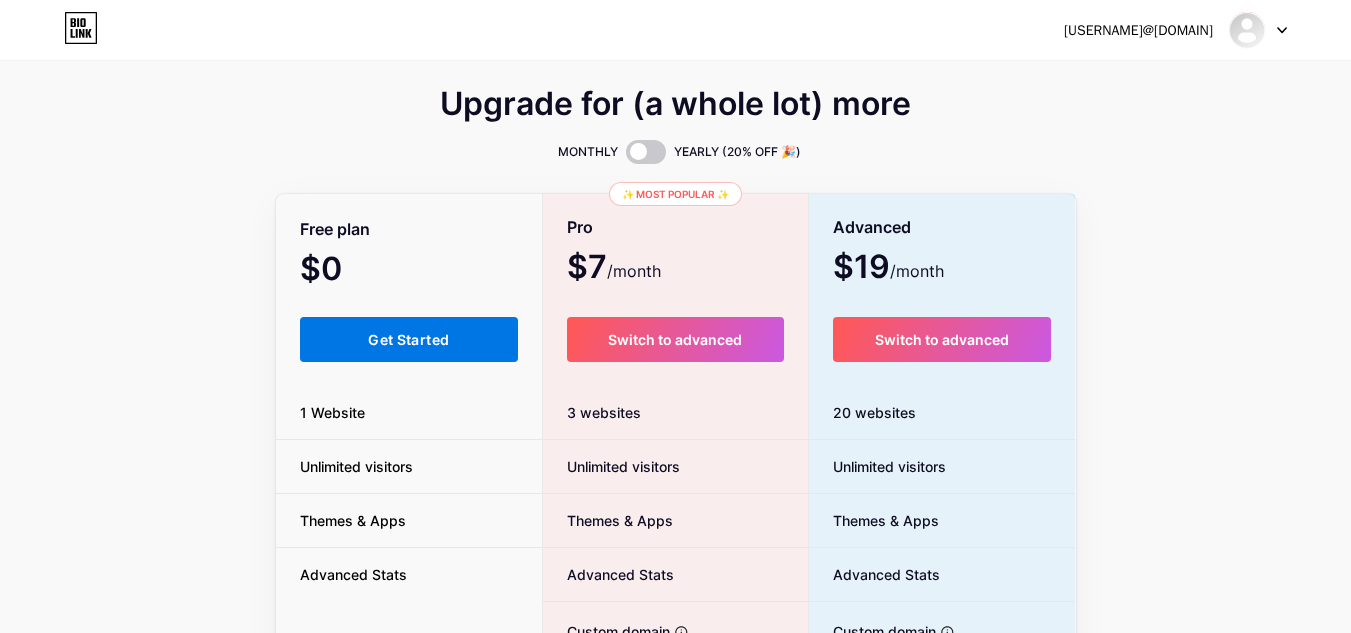click on "Get Started" at bounding box center [408, 339] 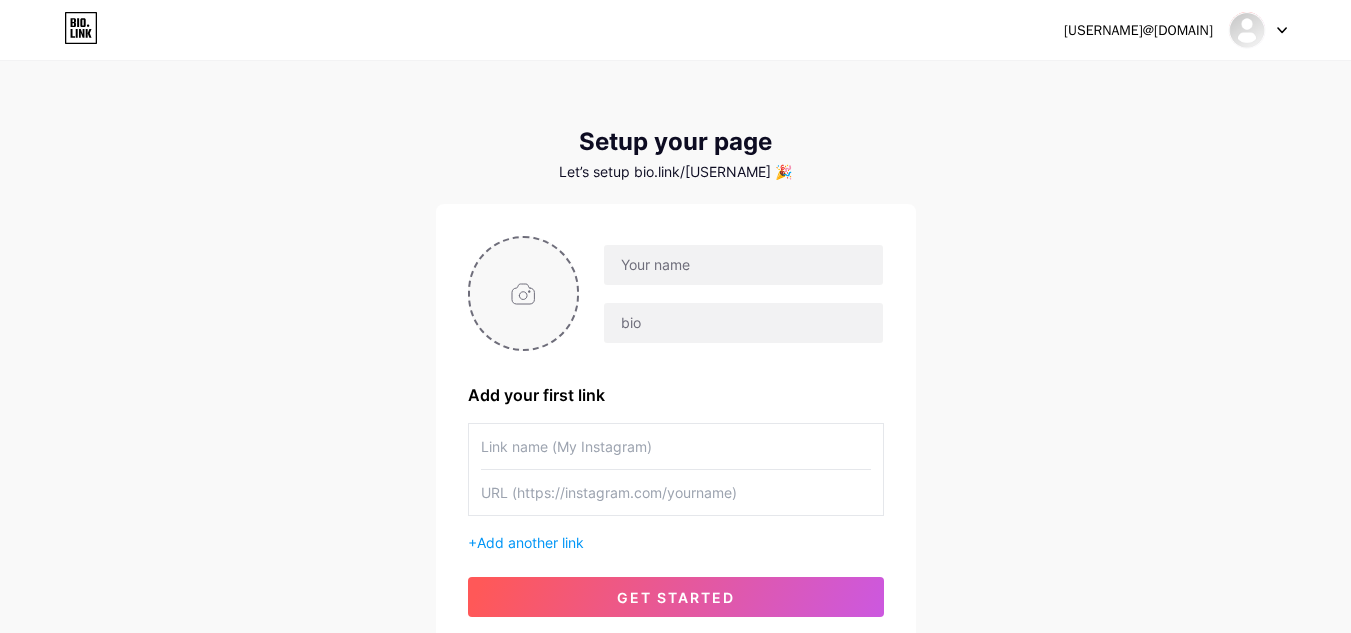 click at bounding box center [524, 293] 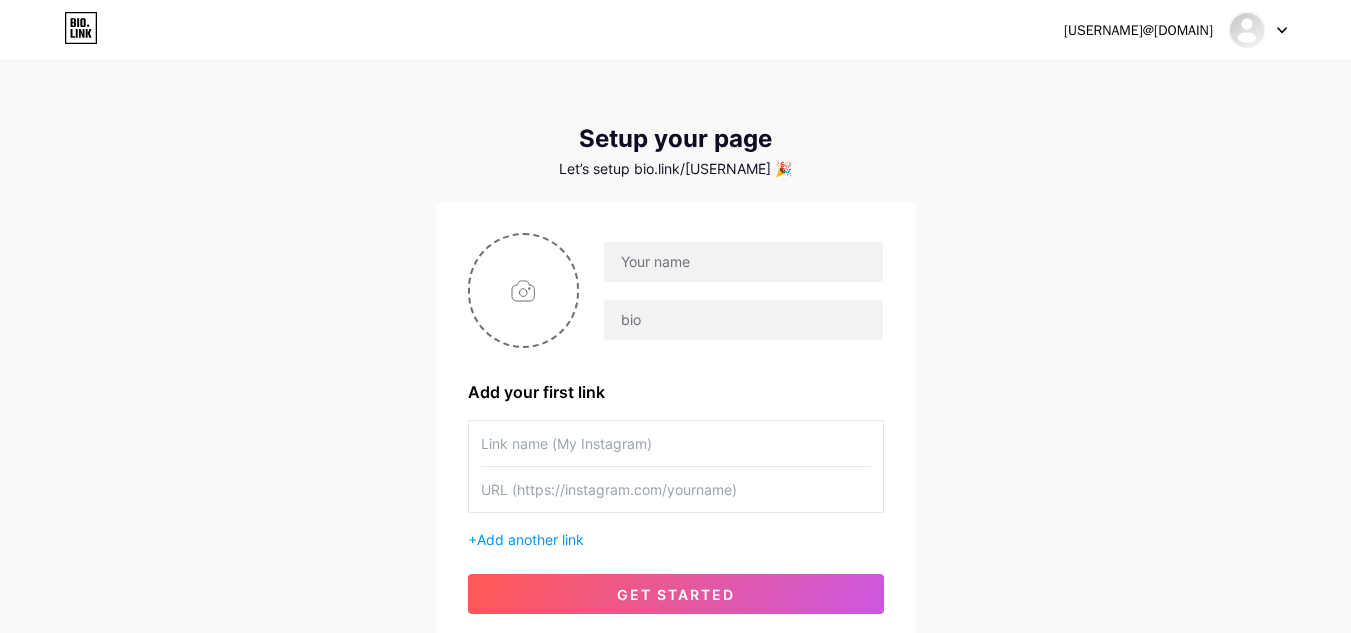 scroll, scrollTop: 0, scrollLeft: 0, axis: both 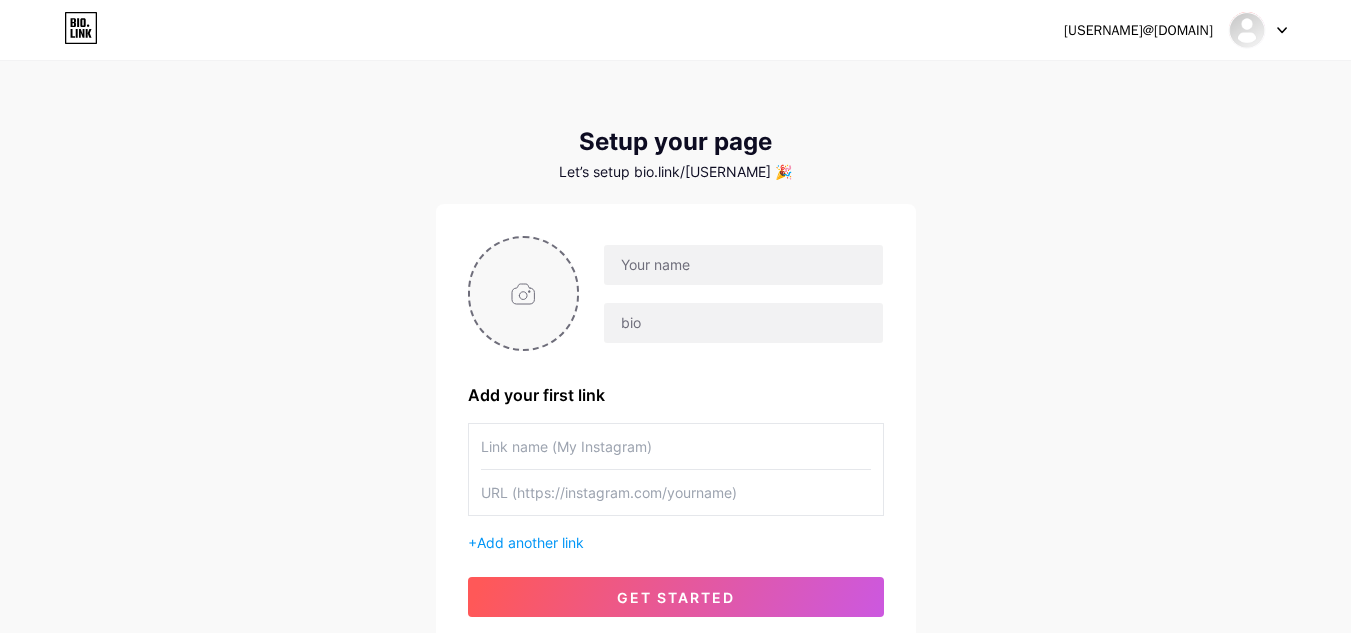 click at bounding box center (524, 293) 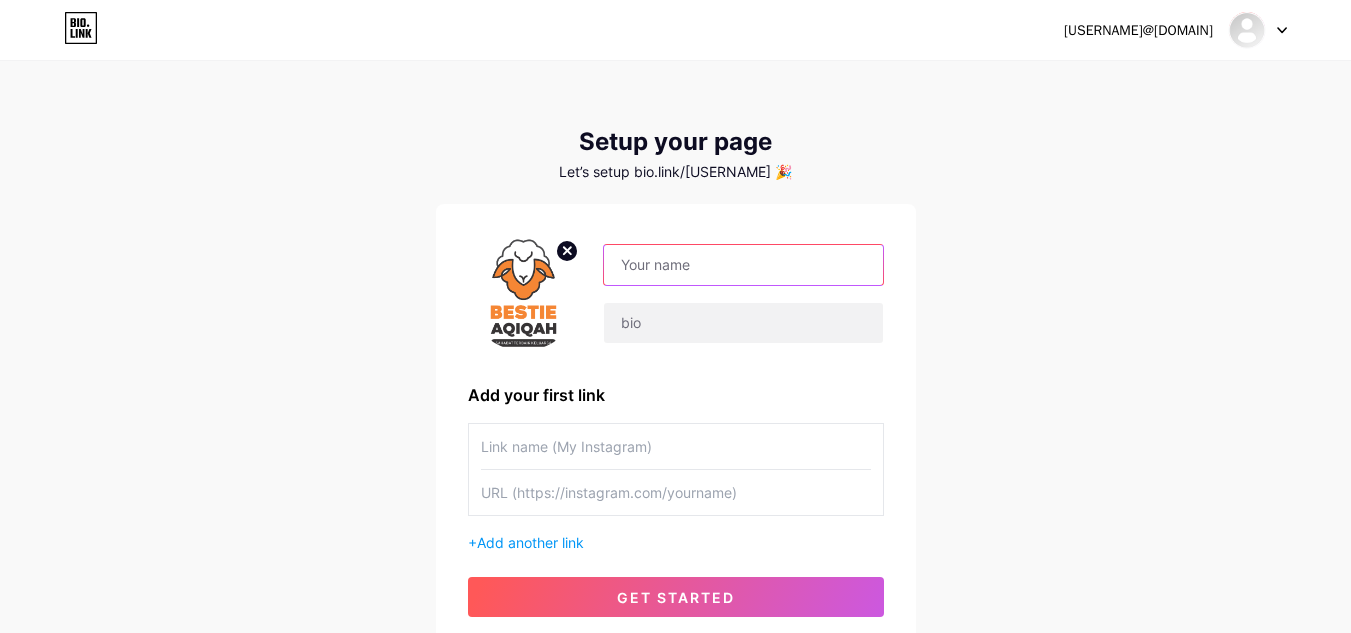 click at bounding box center (743, 265) 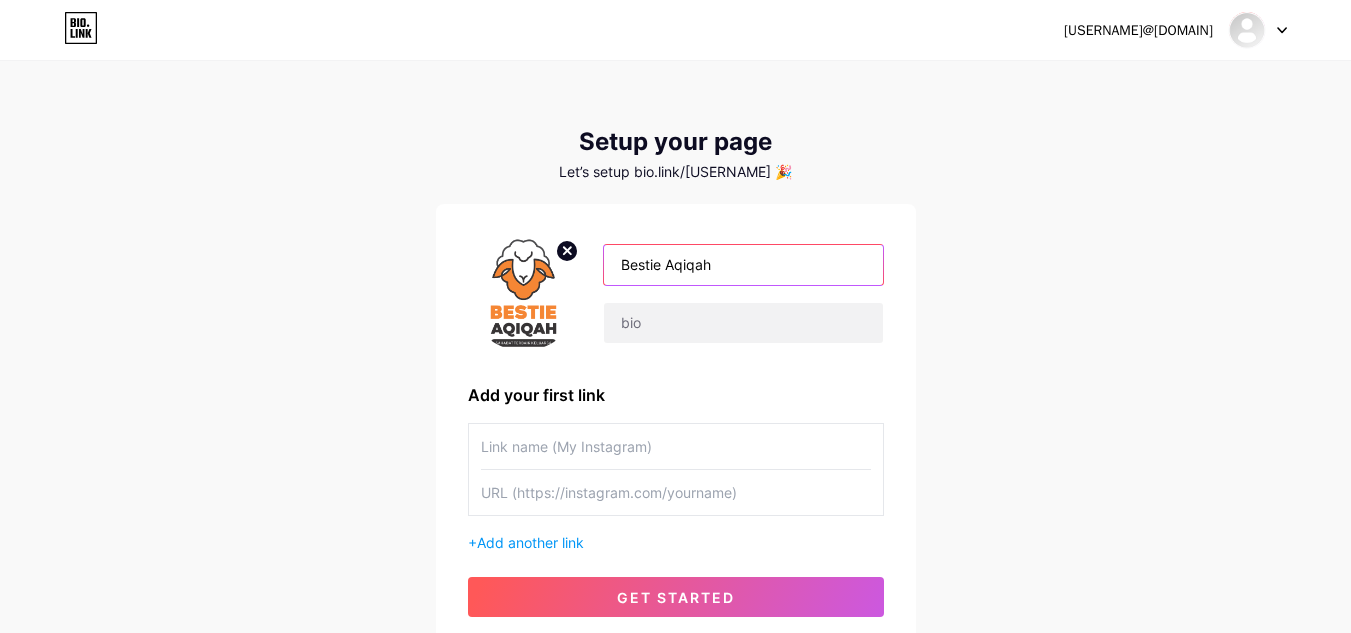 type on "Bestie Aqiqah" 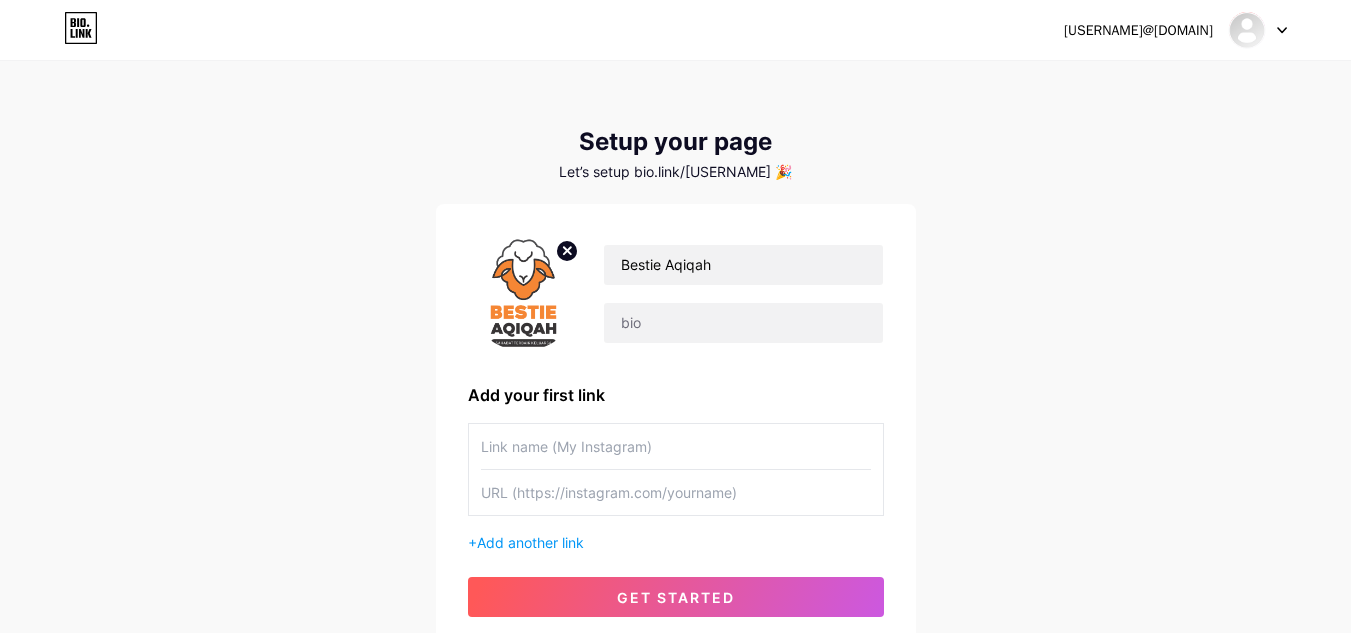 click at bounding box center [676, 446] 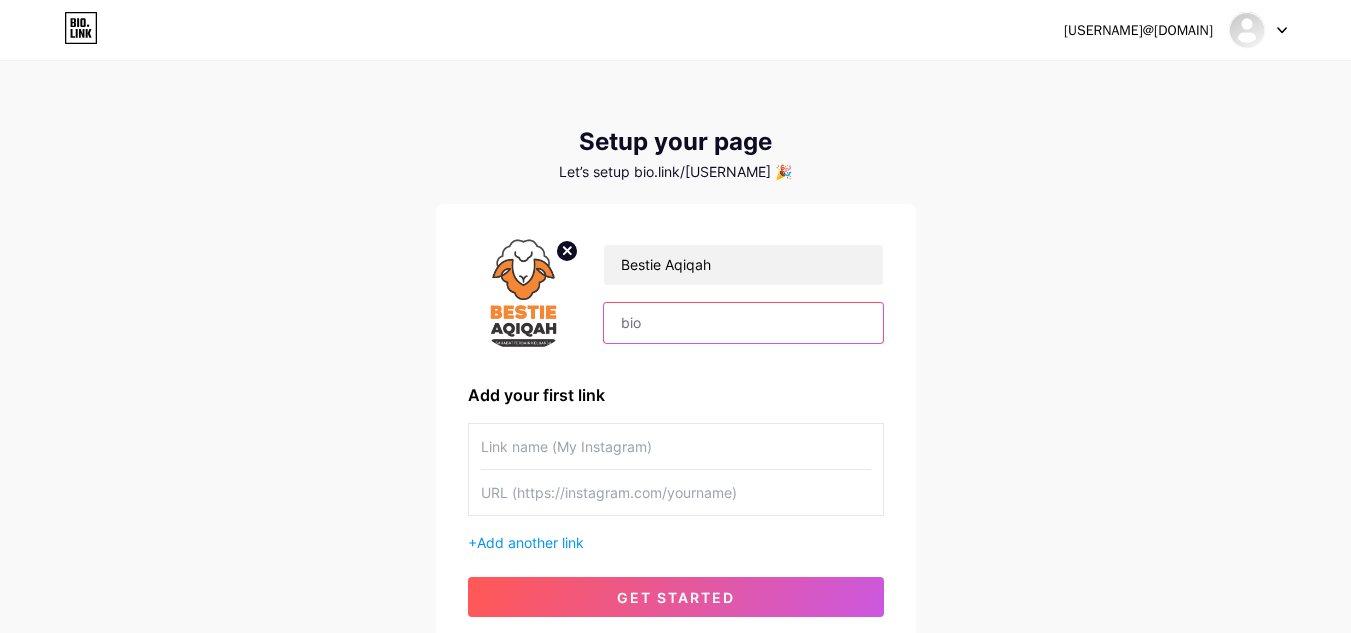 click at bounding box center [743, 323] 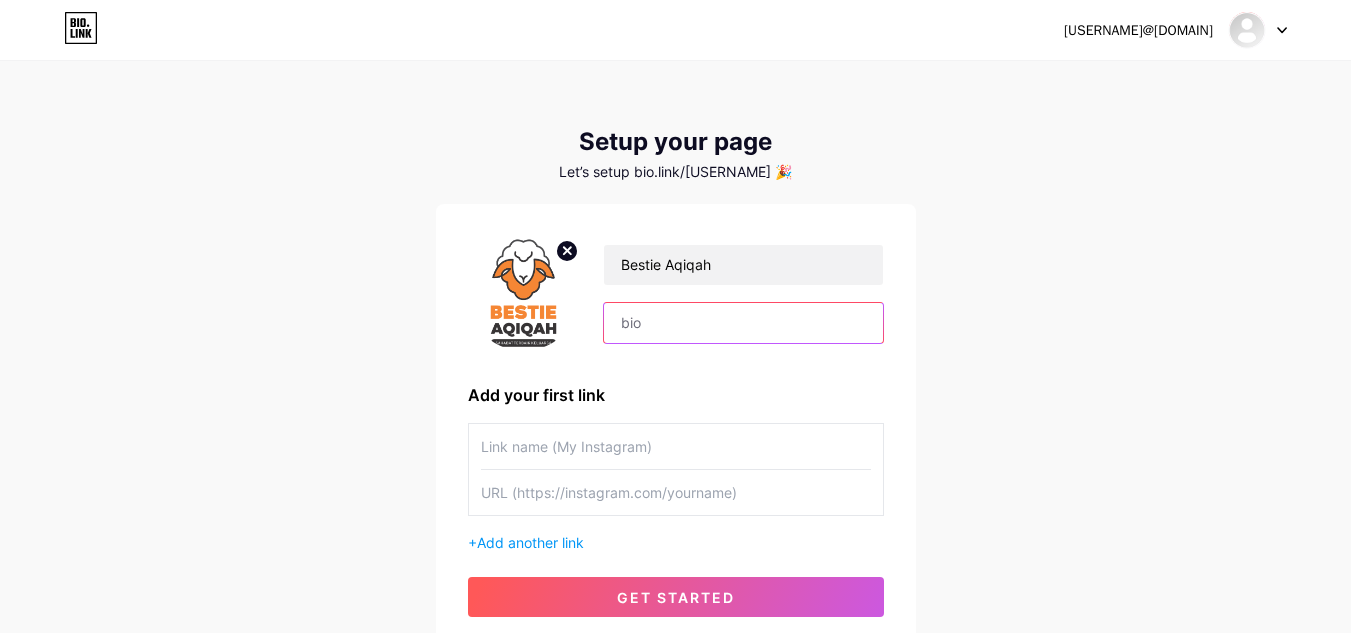 paste on "🐑𝗔𝗤𝗜𝗤𝗔𝗛 & 𝗤𝗨𝗥𝗕𝗔𝗡 𝗢𝗡𝗟𝗜𝗡𝗘 𝗗𝗔𝗟𝗔𝗠 𝟭 𝗞𝗟𝗜𝗞 🚚𝗣𝗲𝗻𝗴𝗮𝗻𝘁𝗮𝗿𝗮𝗻 𝗦𝗲-𝗣𝘂𝗹𝗮𝘂 𝗕𝗮𝗻𝗴𝗸𝗮 💵𝗗𝗽 𝗥𝗽 𝟮𝟬𝟬.𝟬𝟬𝟬,- 𝘀𝘂𝗱𝗮𝗵 𝗯𝗶𝘀𝗮 𝗔𝗾𝗶𝗾𝗮𝗵 📌 𝗣𝗘𝗦𝗔𝗡 > 𝗣𝗥𝗢𝗦𝗘𝗦 > 𝗔𝗡𝗧𝗔𝗥" 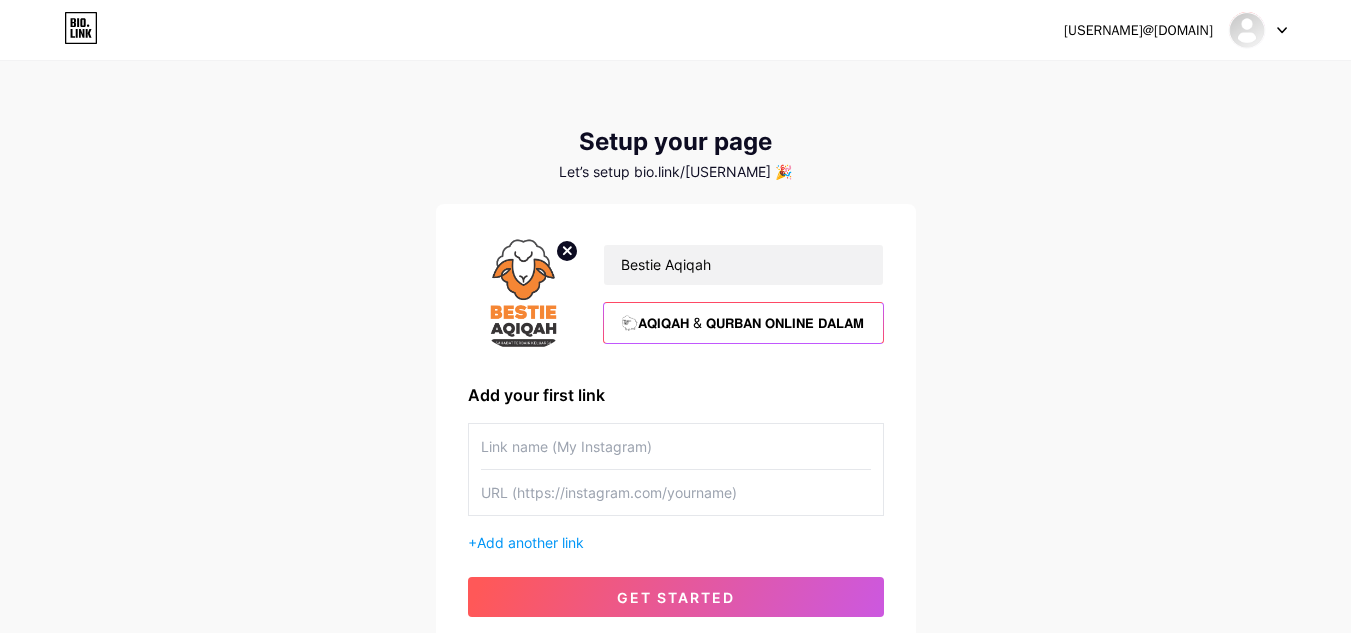 scroll, scrollTop: 0, scrollLeft: 717, axis: horizontal 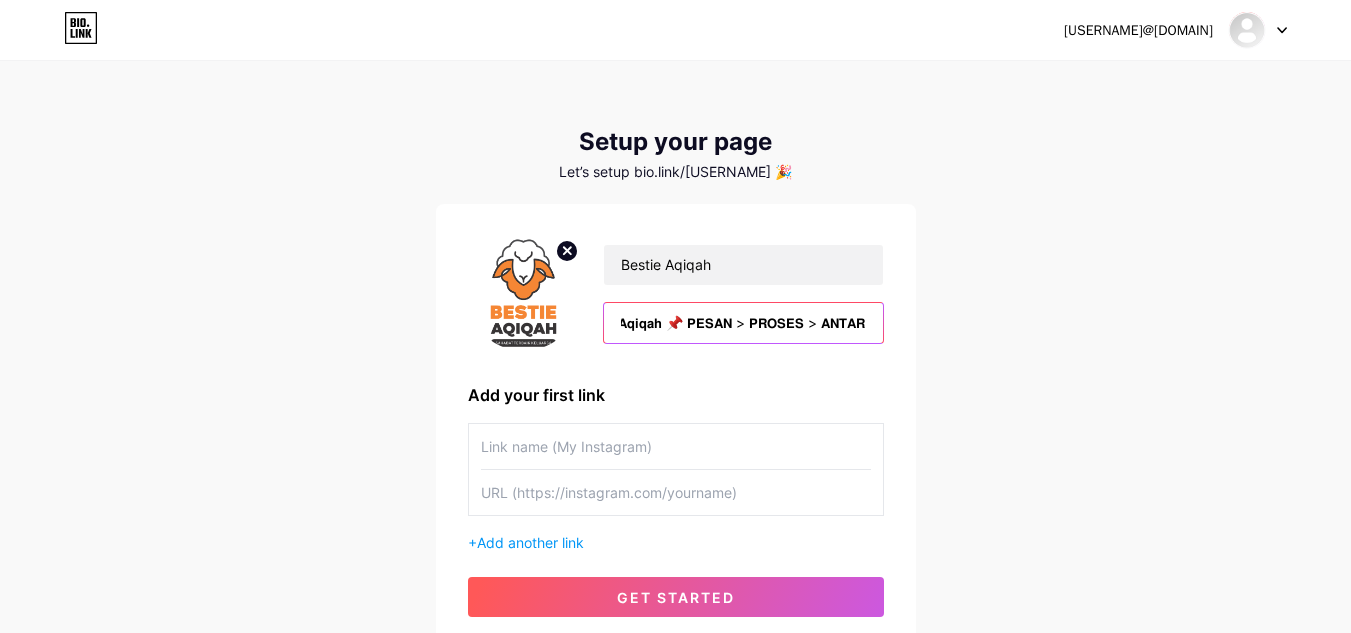 type on "🐑𝗔𝗤𝗜𝗤𝗔𝗛 & 𝗤𝗨𝗥𝗕𝗔𝗡 𝗢𝗡𝗟𝗜𝗡𝗘 𝗗𝗔𝗟𝗔𝗠 𝟭 𝗞𝗟𝗜𝗞 🚚𝗣𝗲𝗻𝗴𝗮𝗻𝘁𝗮𝗿𝗮𝗻 𝗦𝗲-𝗣𝘂𝗹𝗮𝘂 𝗕𝗮𝗻𝗴𝗸𝗮 💵𝗗𝗽 𝗥𝗽 𝟮𝟬𝟬.𝟬𝟬𝟬,- 𝘀𝘂𝗱𝗮𝗵 𝗯𝗶𝘀𝗮 𝗔𝗾𝗶𝗾𝗮𝗵 📌 𝗣𝗘𝗦𝗔𝗡 > 𝗣𝗥𝗢𝗦𝗘𝗦 > 𝗔𝗡𝗧𝗔𝗥" 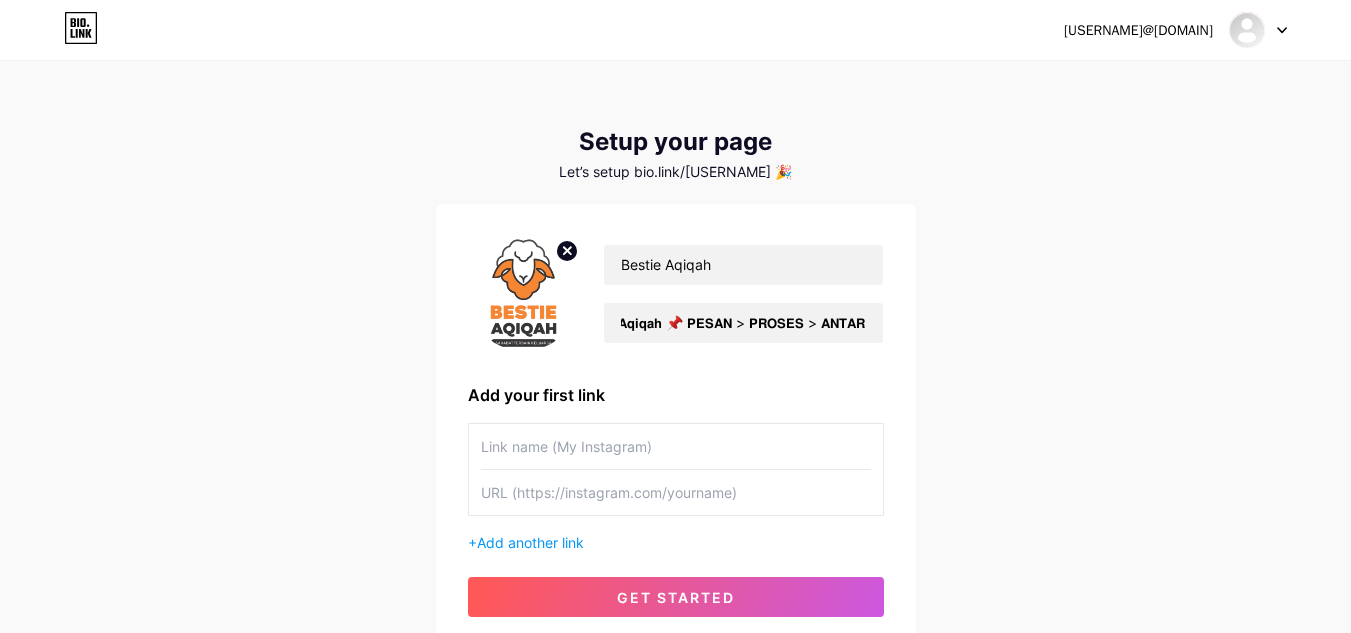 click at bounding box center (676, 446) 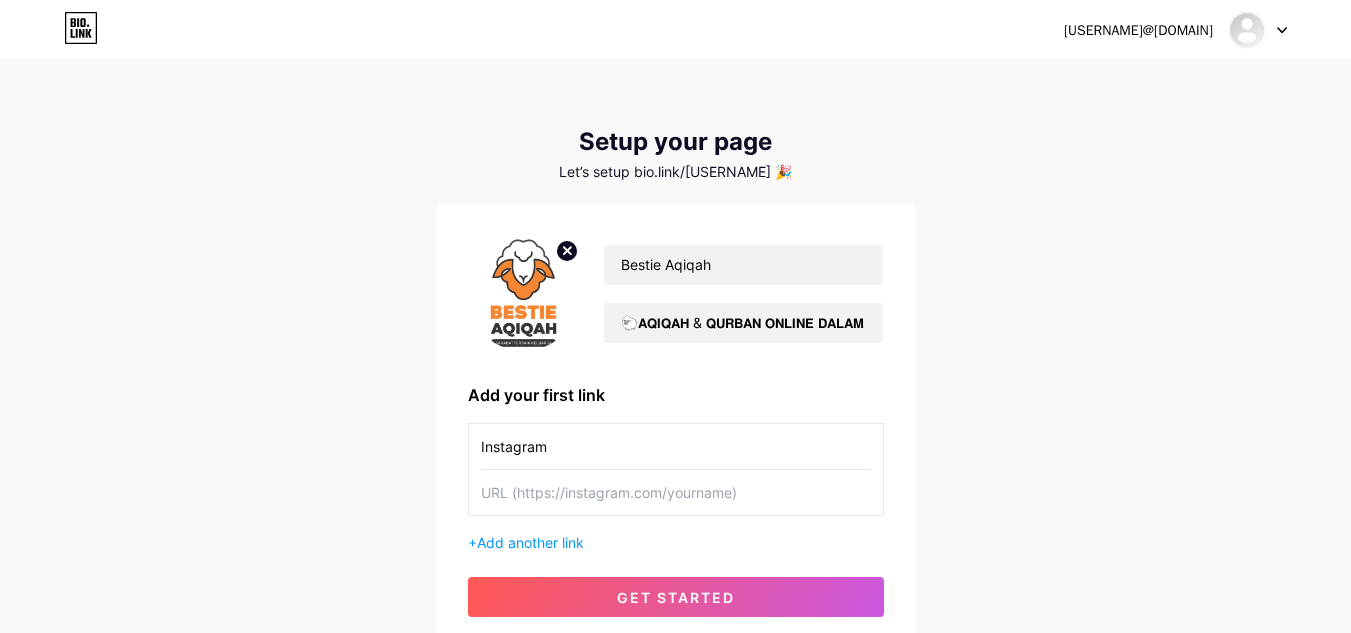type on "Instagram" 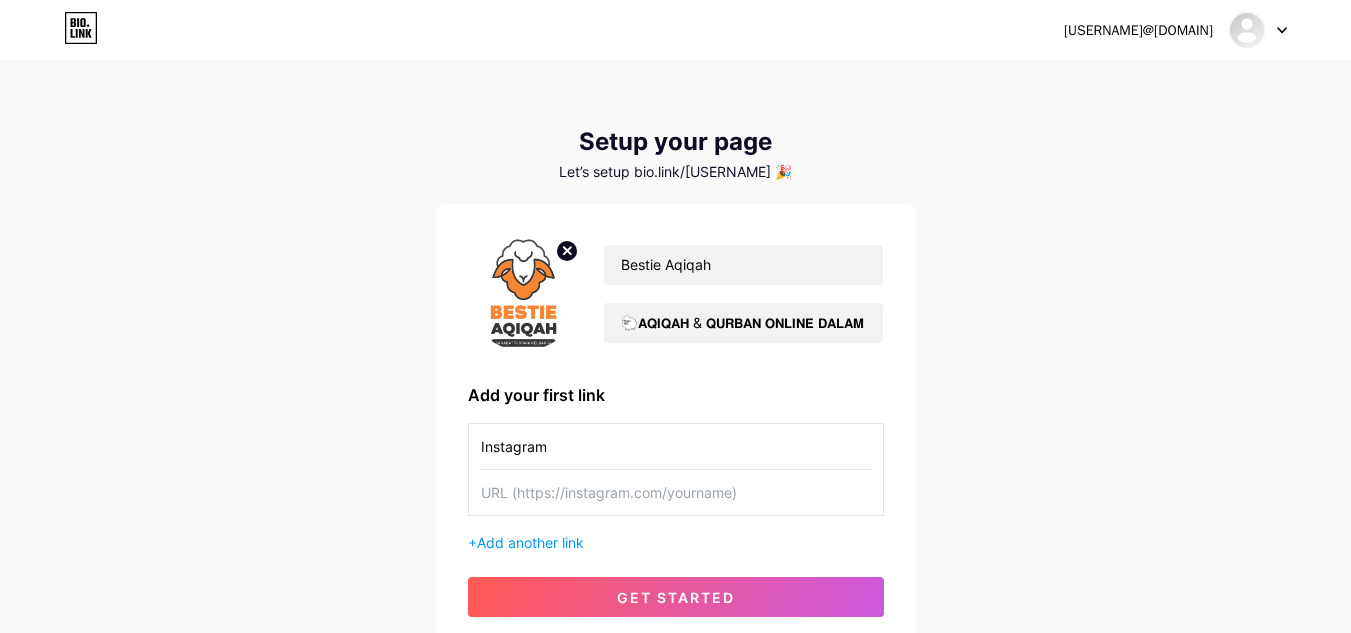 click at bounding box center [676, 492] 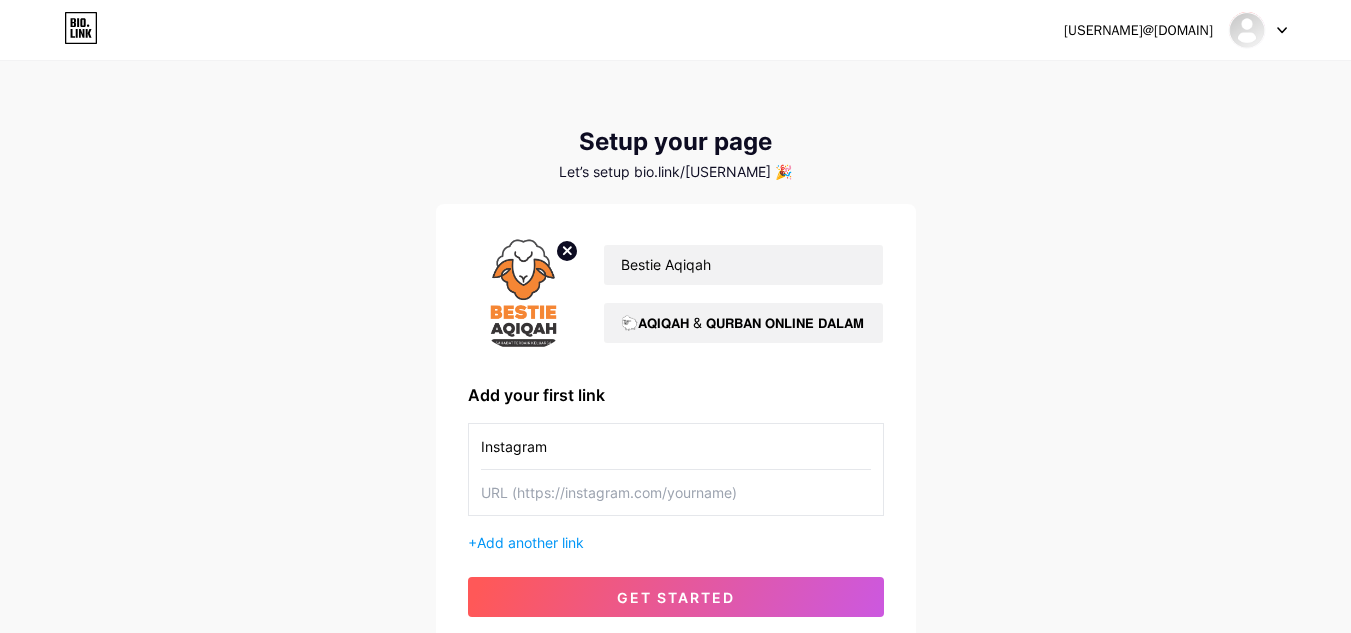 paste on "https://www.instagram.com/[USERNAME]/" 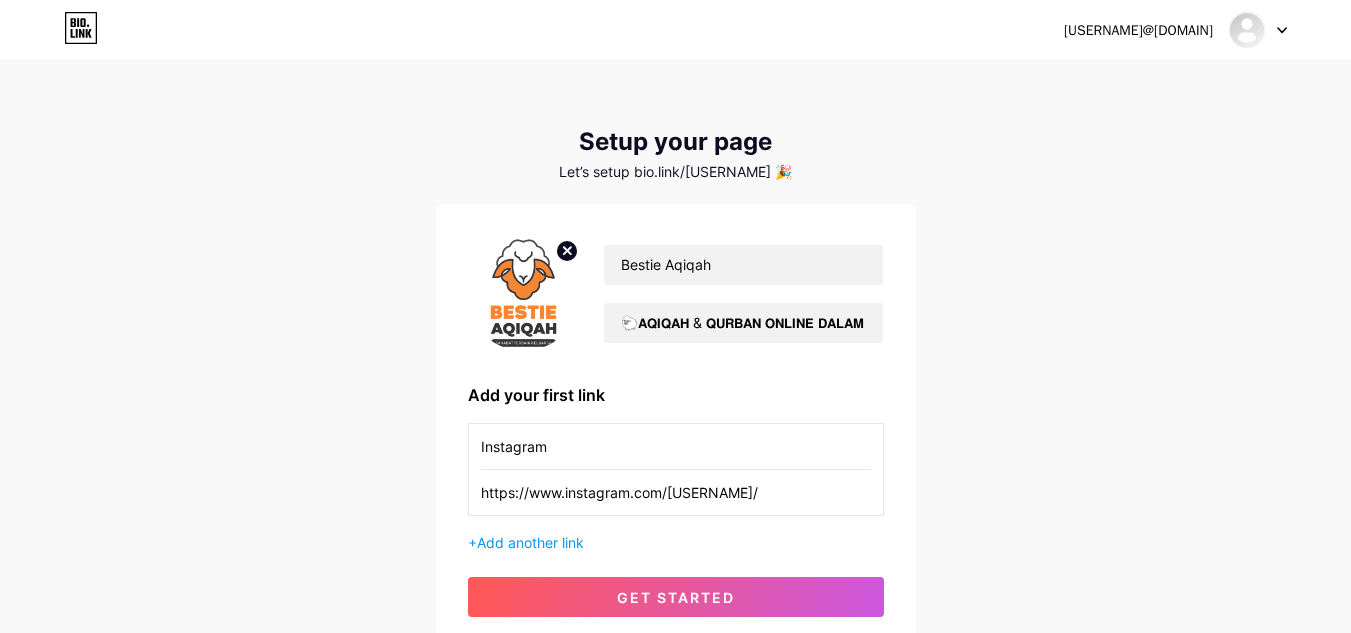 scroll, scrollTop: 100, scrollLeft: 0, axis: vertical 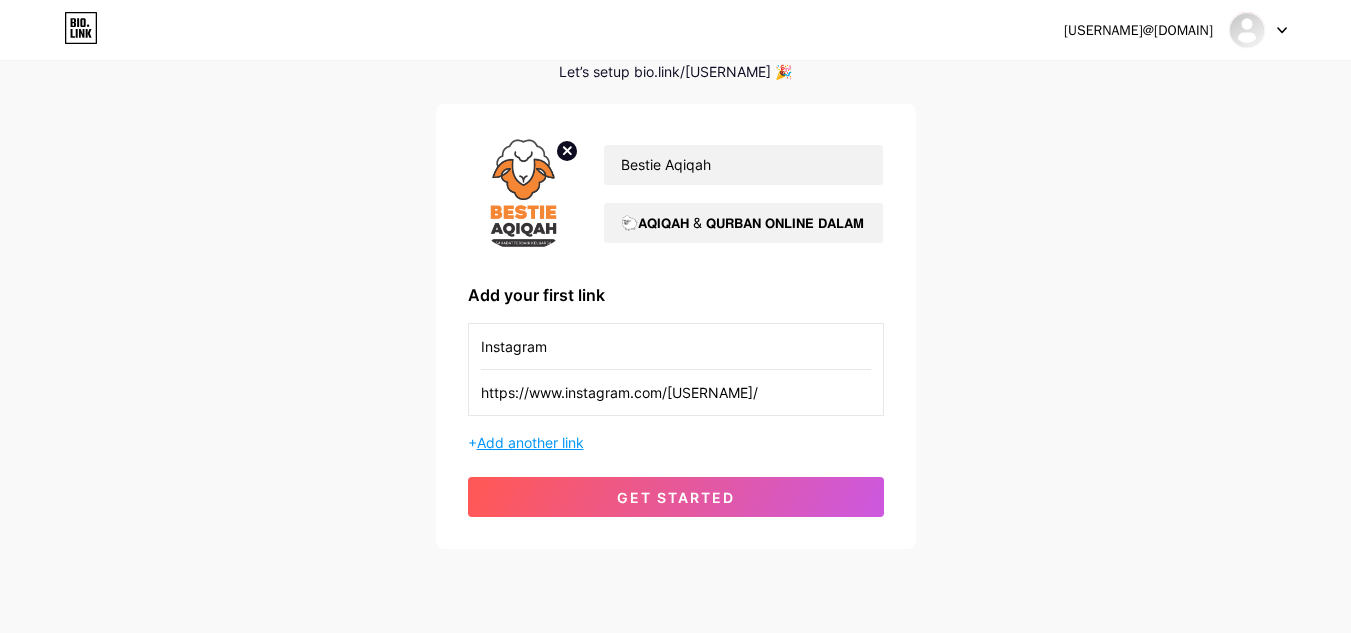 type on "https://www.instagram.com/[USERNAME]/" 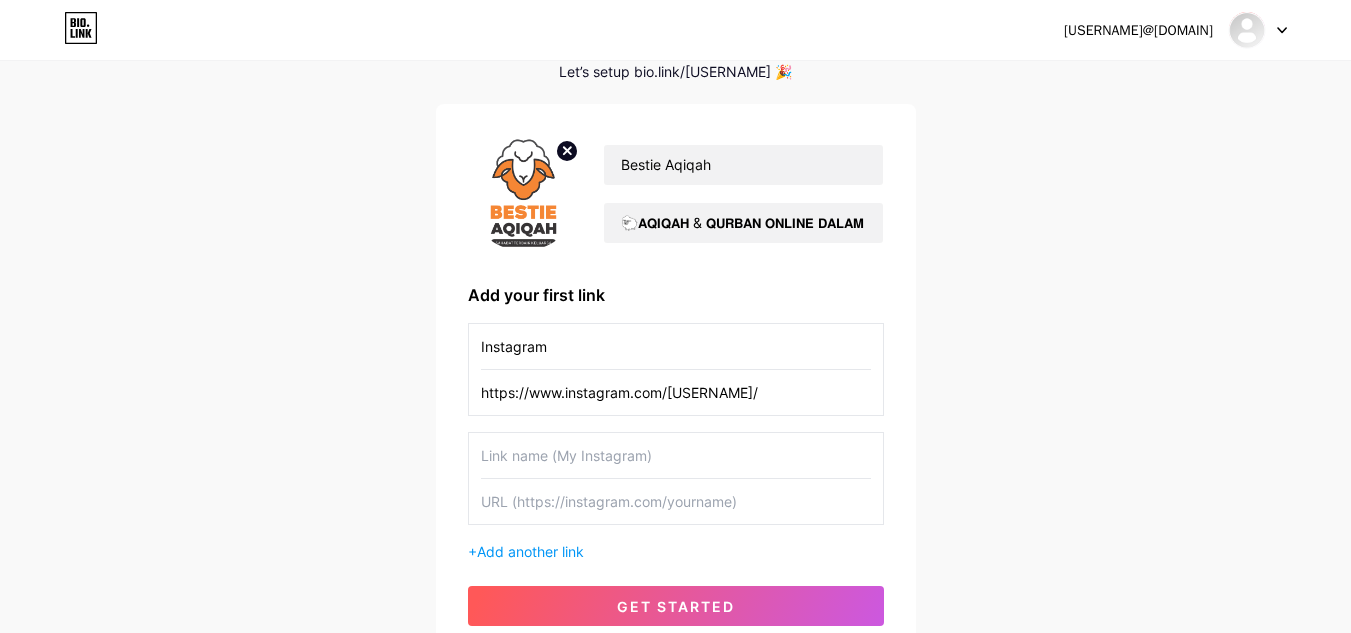 click at bounding box center (676, 455) 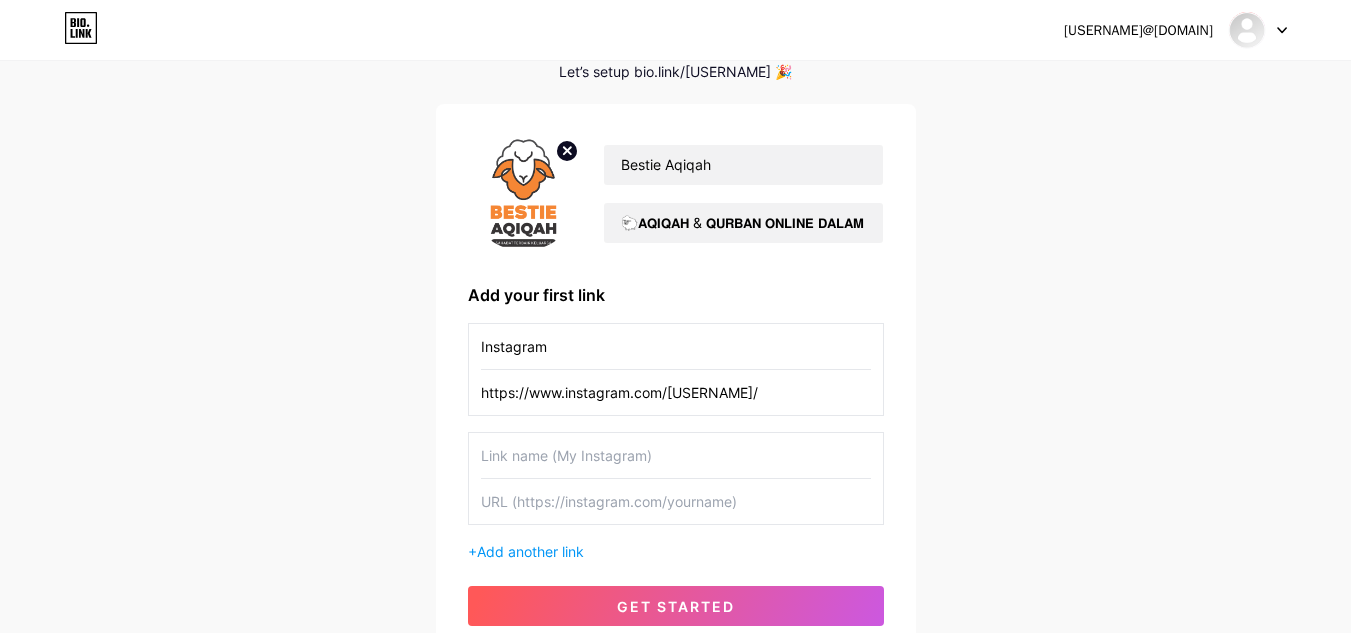 paste on "**WhatsApp**" 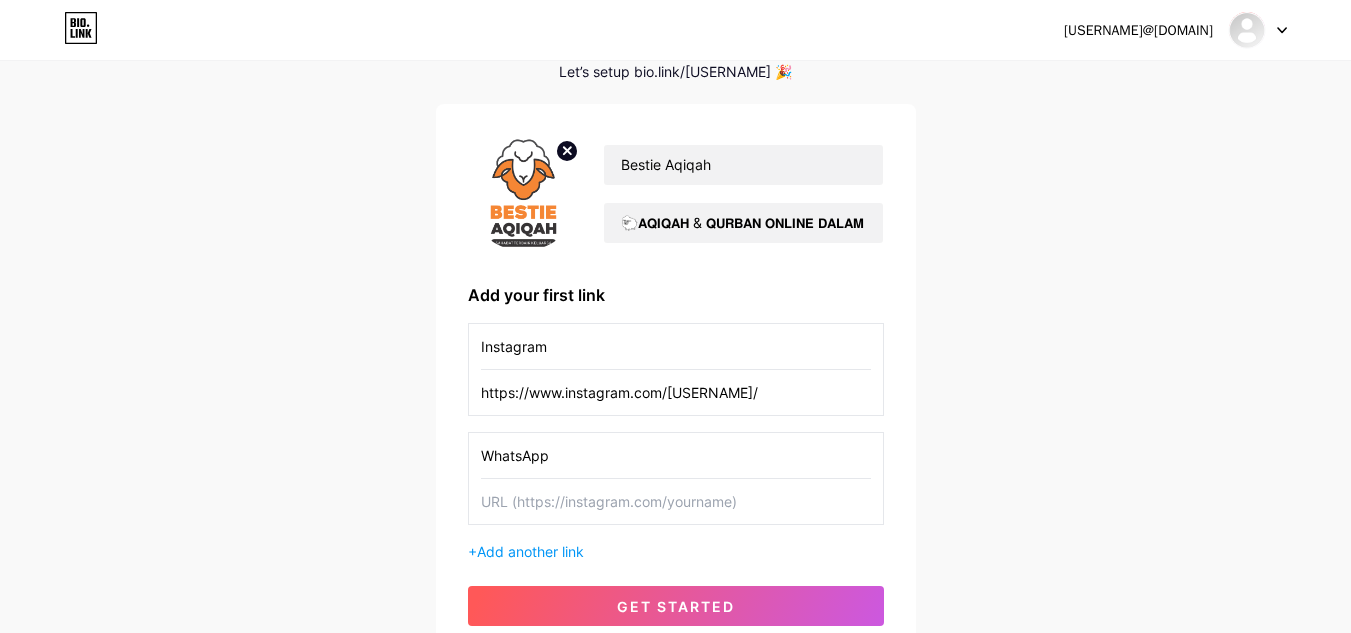 type on "WhatsApp" 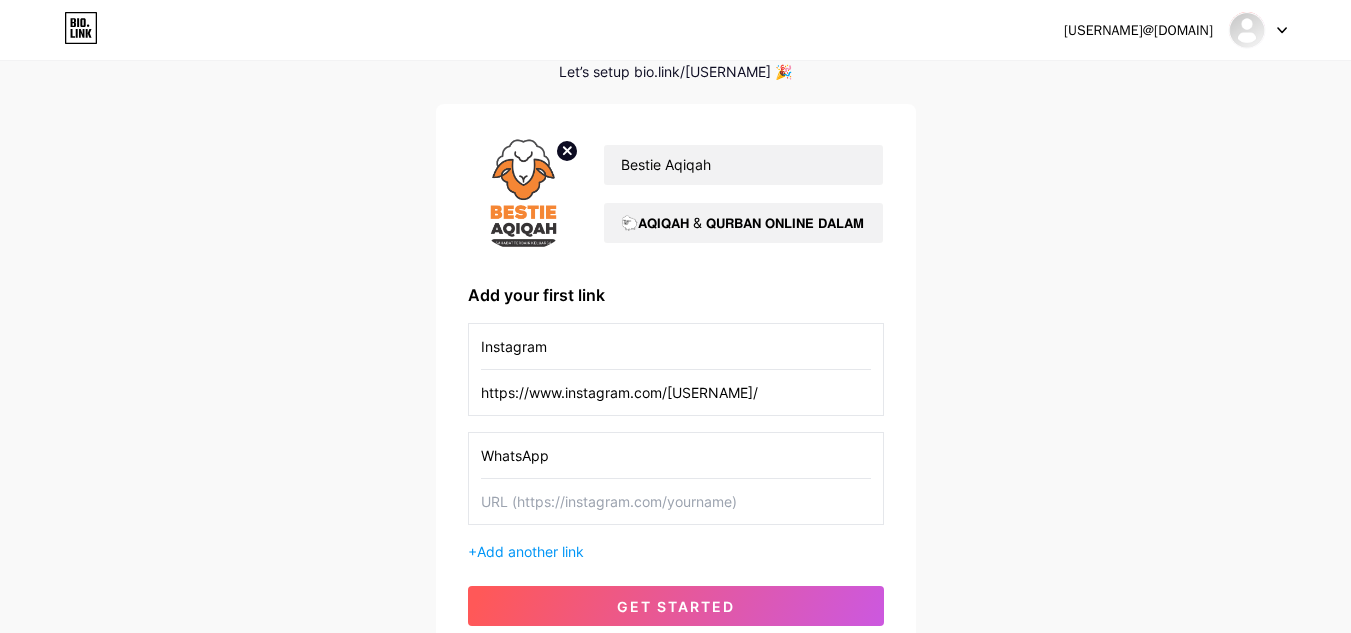 paste on "https://l.instagram.com/?u=http%3A%2F%2Fwa.me%2F[PHONE]%3Ffbclid%3DPAZXh0bgNhZW0CMTEAAafwz3L9SfAazBNB9Lty21KaMrfUyOxp2rZBmLZcyeu7M2dZon6hsxkjiWSWUA_aem_i0yJkABNA8qQjgmCUZtFwg&e=AT1FFsGH7iP7ZOsxwhXDFlxT-lEQl4rTTH2yslYPUxngu3bXmScBY0XBAT3OwlSnQgiS3itX4CDaPwnJTZLrAn_kGn6m_LDE0QznFd0" 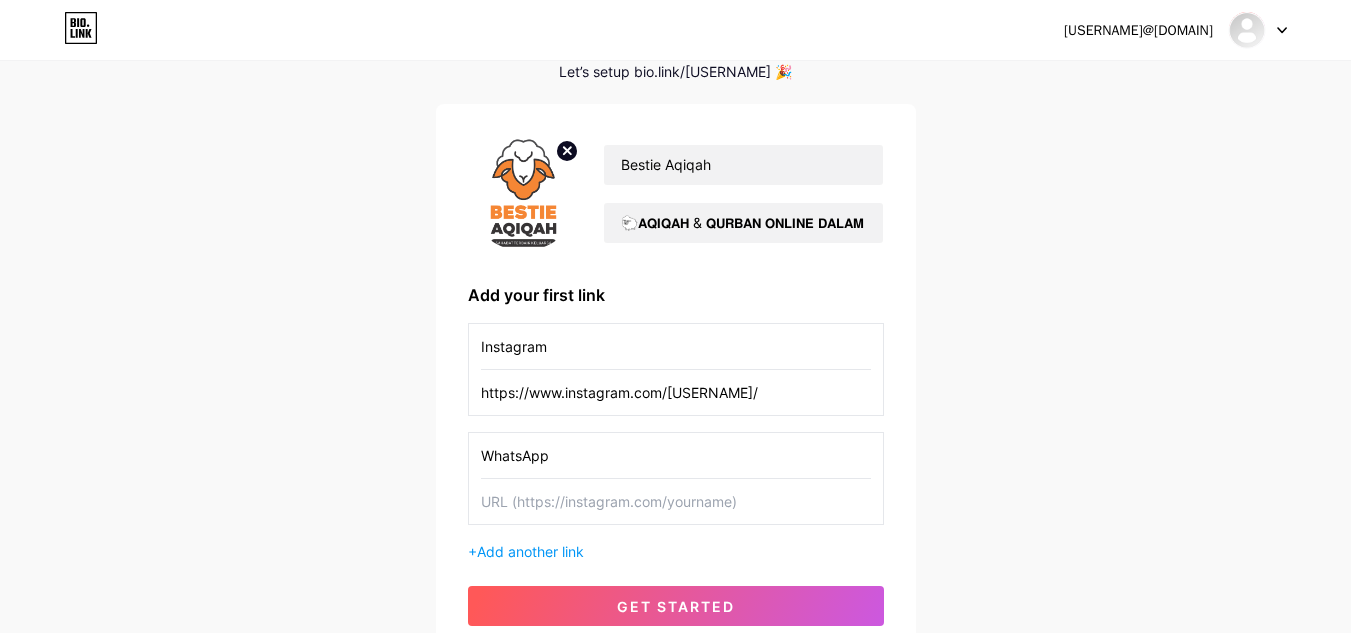 type on "https://l.instagram.com/?u=http%3A%2F%2Fwa.me%2F[PHONE]%3Ffbclid%3DPAZXh0bgNhZW0CMTEAAafwz3L9SfAazBNB9Lty21KaMrfUyOxp2rZBmLZcyeu7M2dZon6hsxkjiWSWUA_aem_i0yJkABNA8qQjgmCUZtFwg&e=AT1FFsGH7iP7ZOsxwhXDFlxT-lEQl4rTTH2yslYPUxngu3bXmScBY0XBAT3OwlSnQgiS3itX4CDaPwnJTZLrAn_kGn6m_LDE0QznFd0" 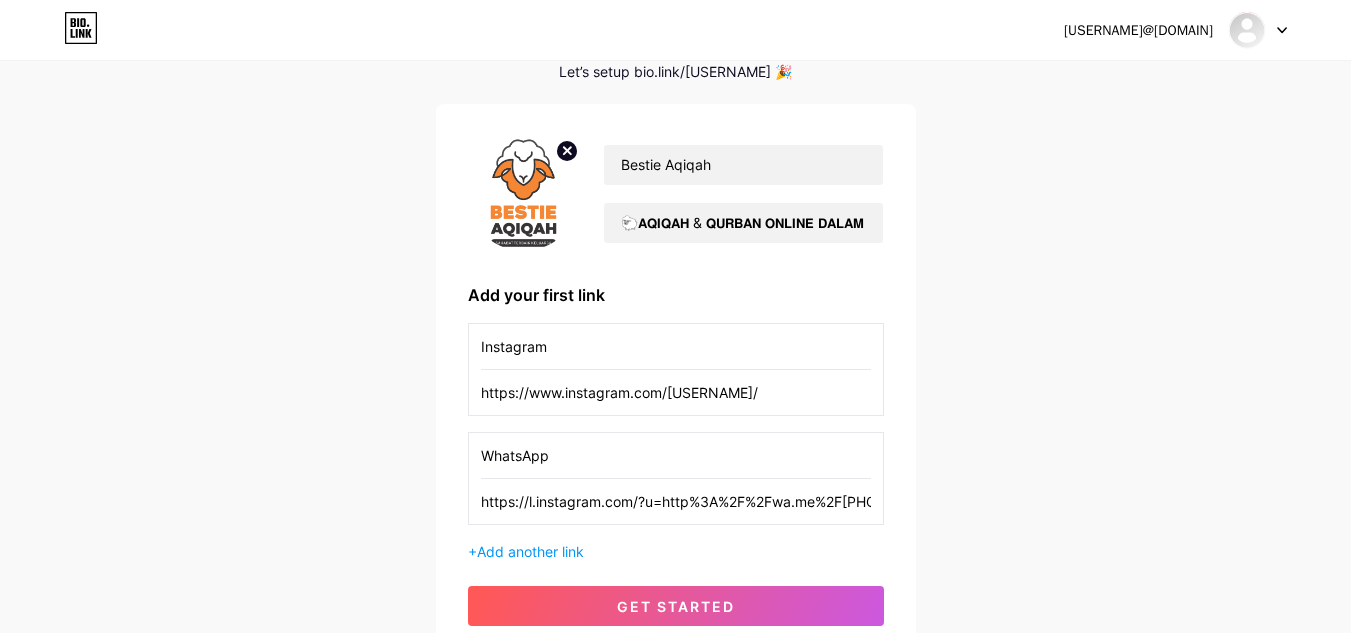 scroll, scrollTop: 0, scrollLeft: 1975, axis: horizontal 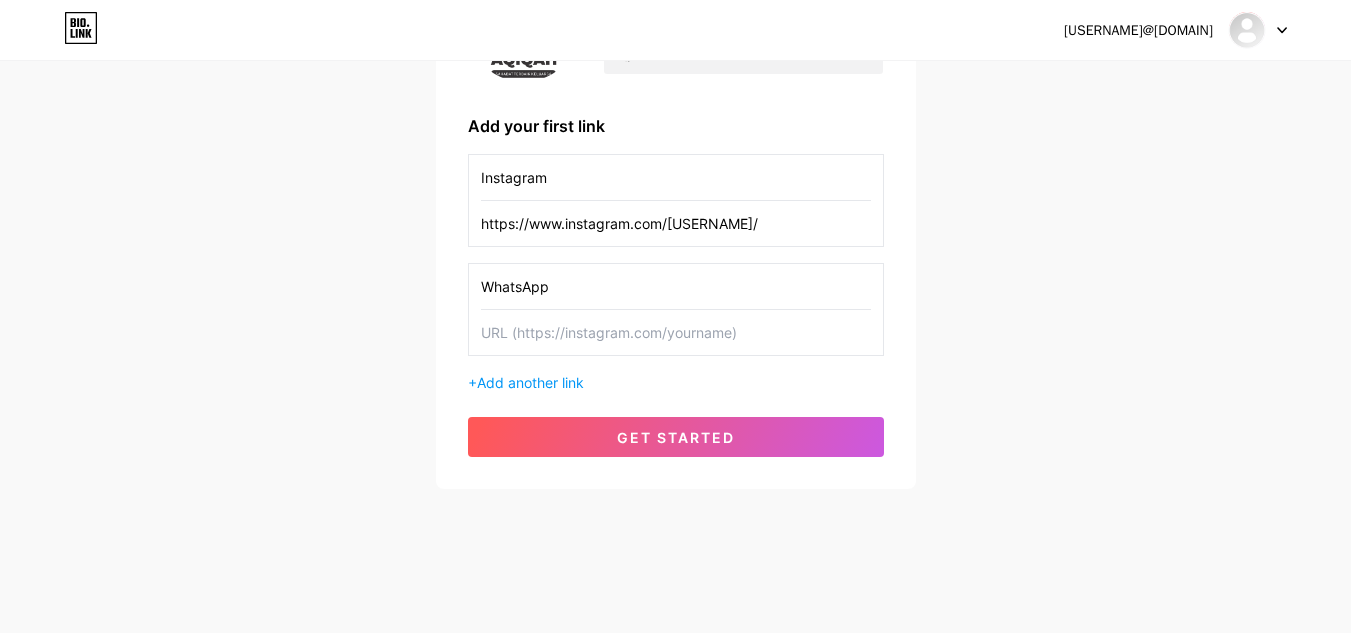 click at bounding box center [676, 332] 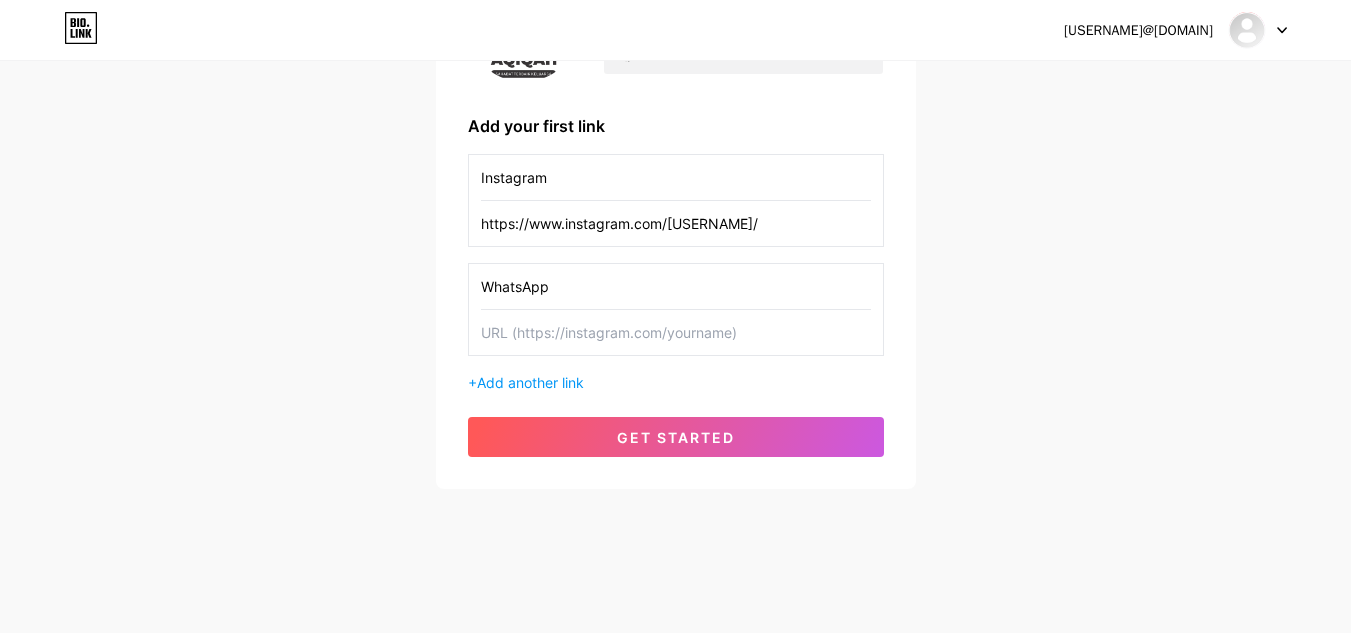 paste on "wa.me/[PHONE]" 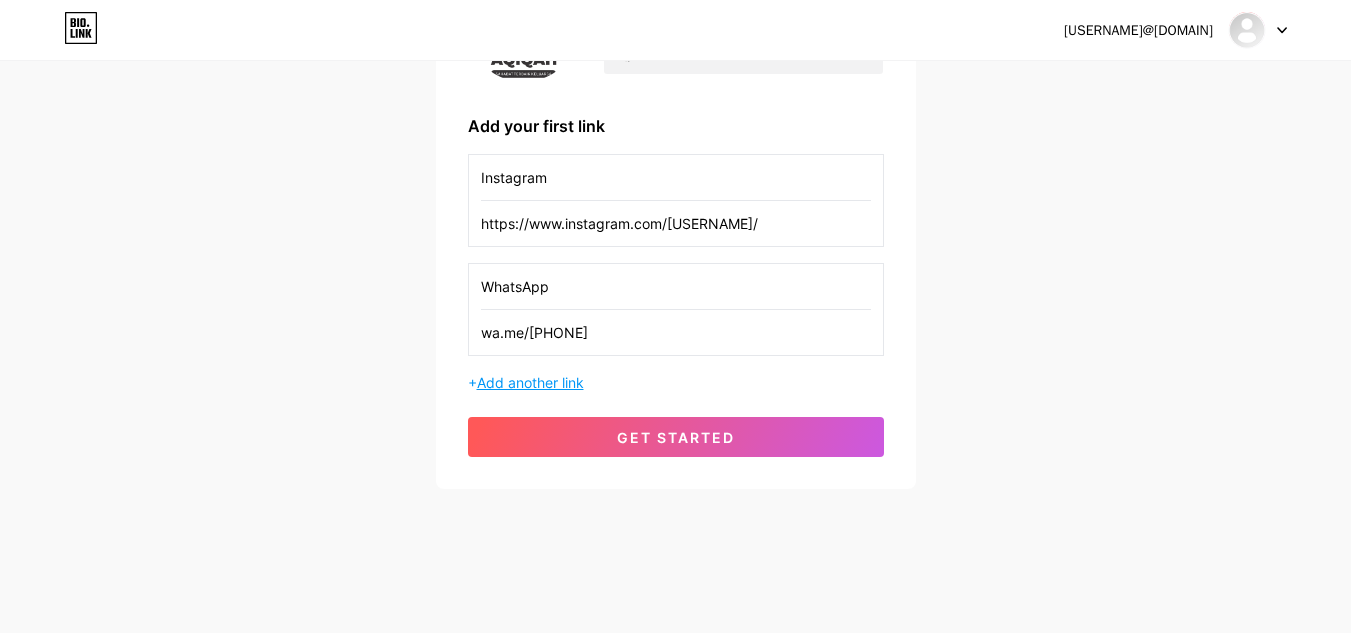 type on "wa.me/[PHONE]" 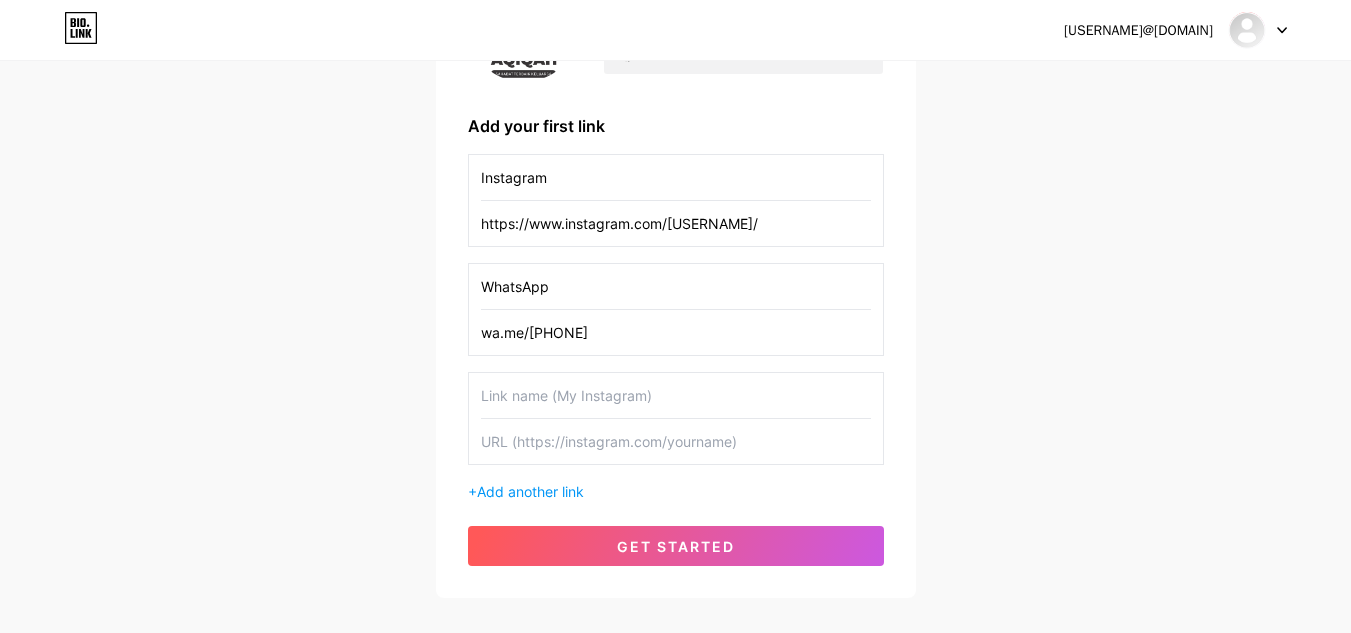 click at bounding box center [676, 395] 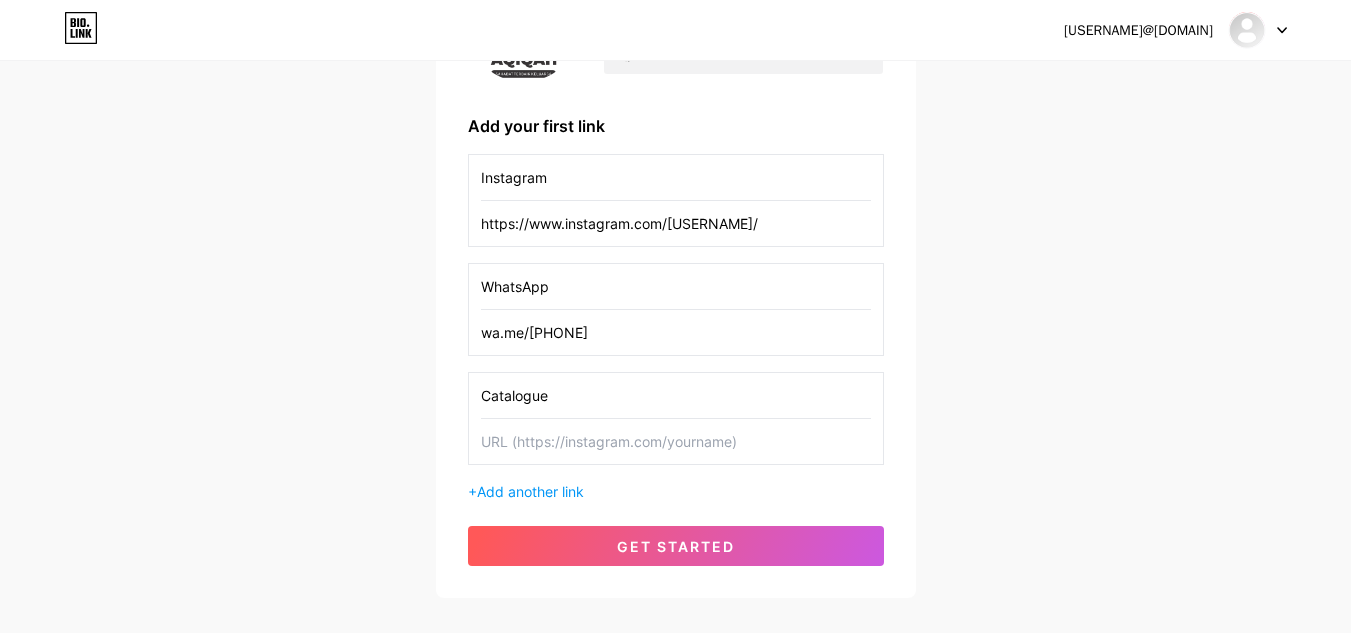 type on "Catalogue" 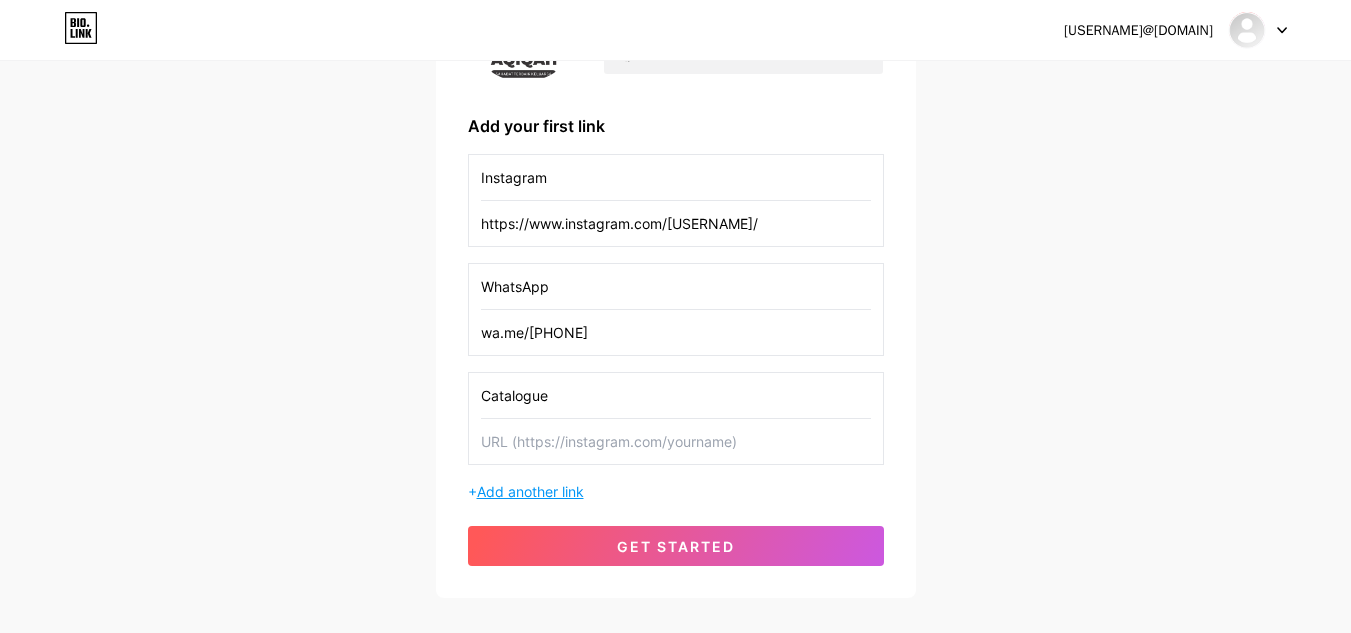 paste on "https://wa.me/c/[PHONE]" 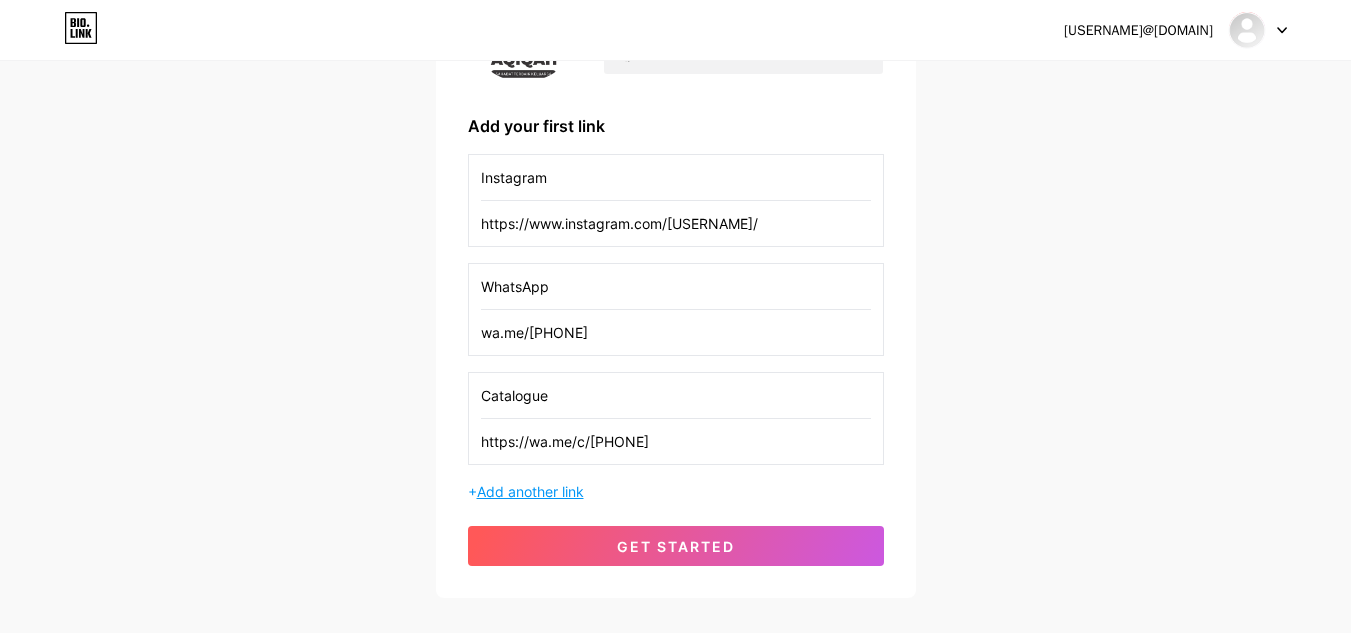 type on "https://wa.me/c/[PHONE]" 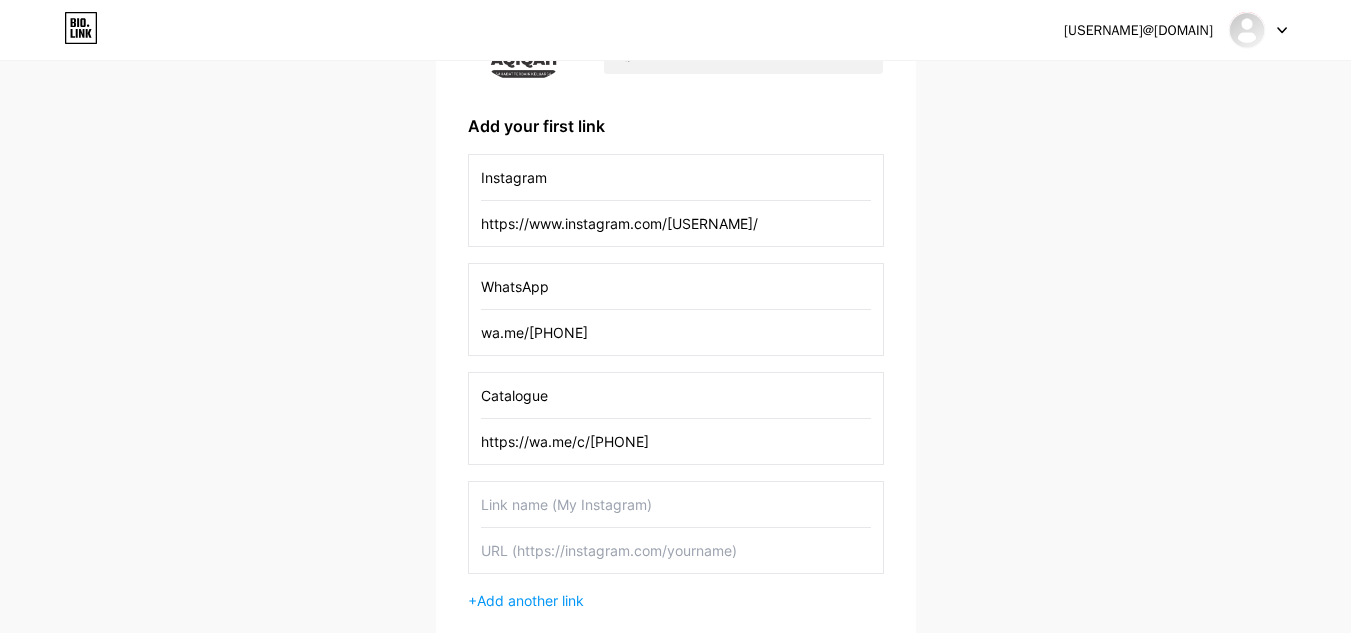 click at bounding box center [676, 550] 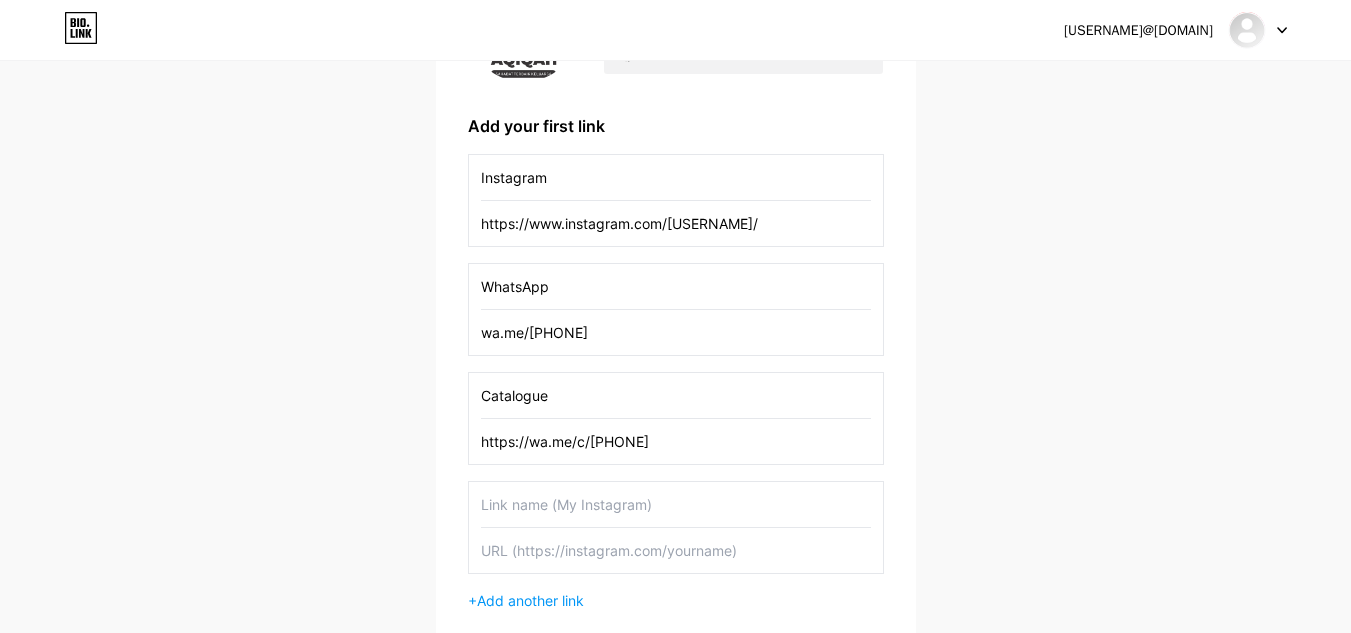 paste on "https://www.facebook.com/[USERNAME]" 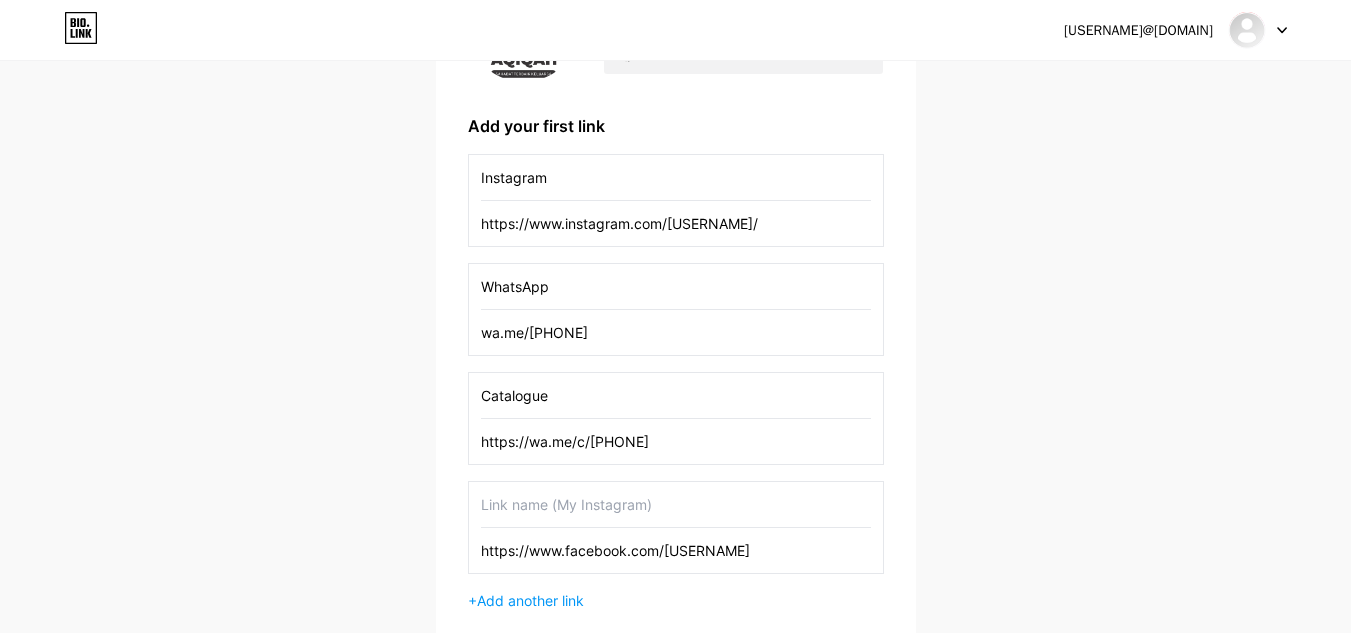 type on "https://www.facebook.com/[USERNAME]" 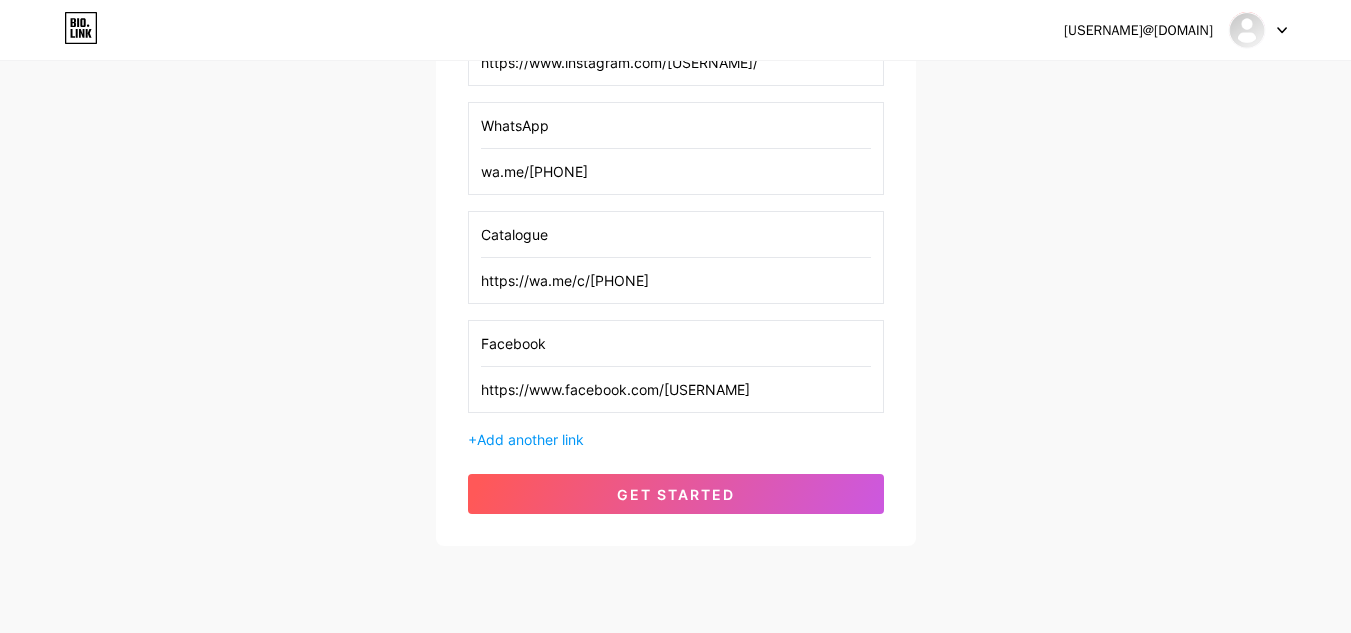 scroll, scrollTop: 487, scrollLeft: 0, axis: vertical 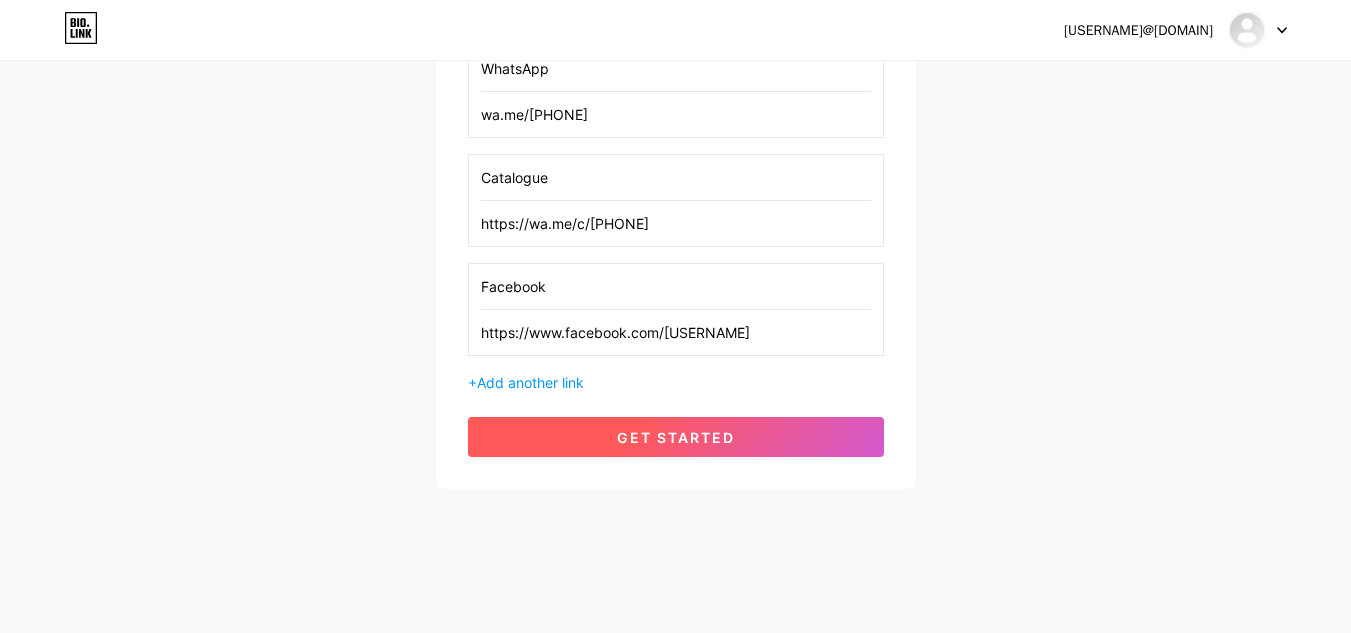 type on "Facebook" 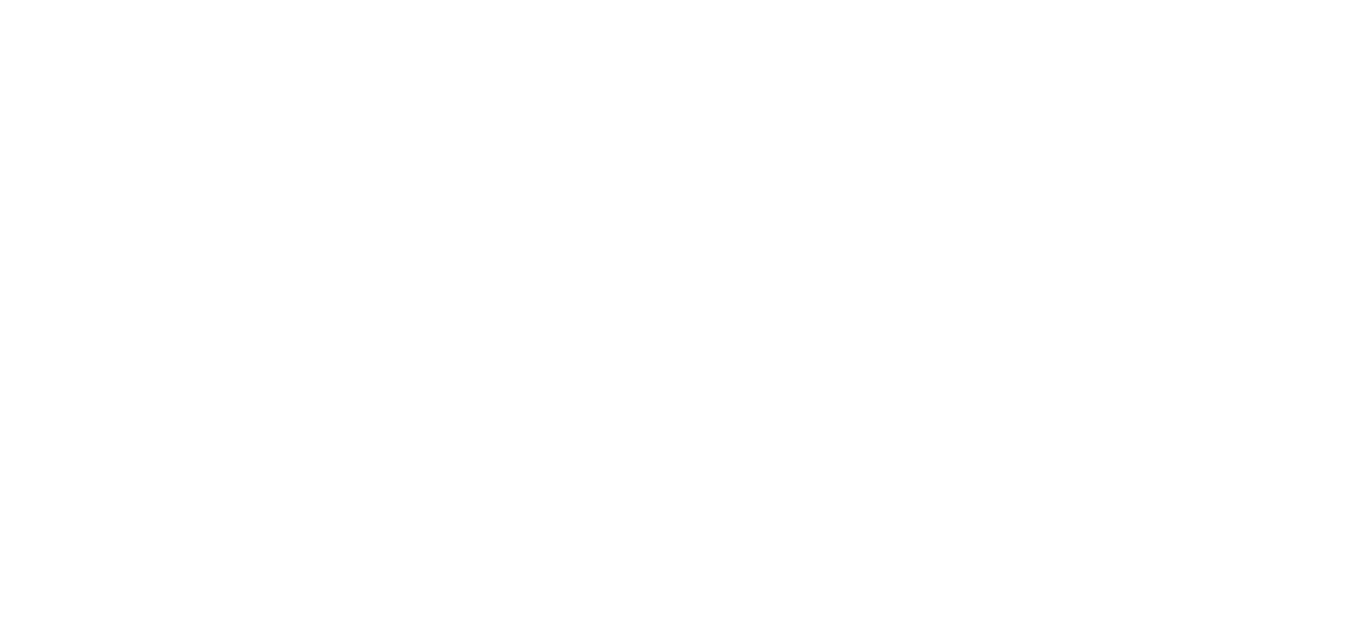 scroll, scrollTop: 0, scrollLeft: 0, axis: both 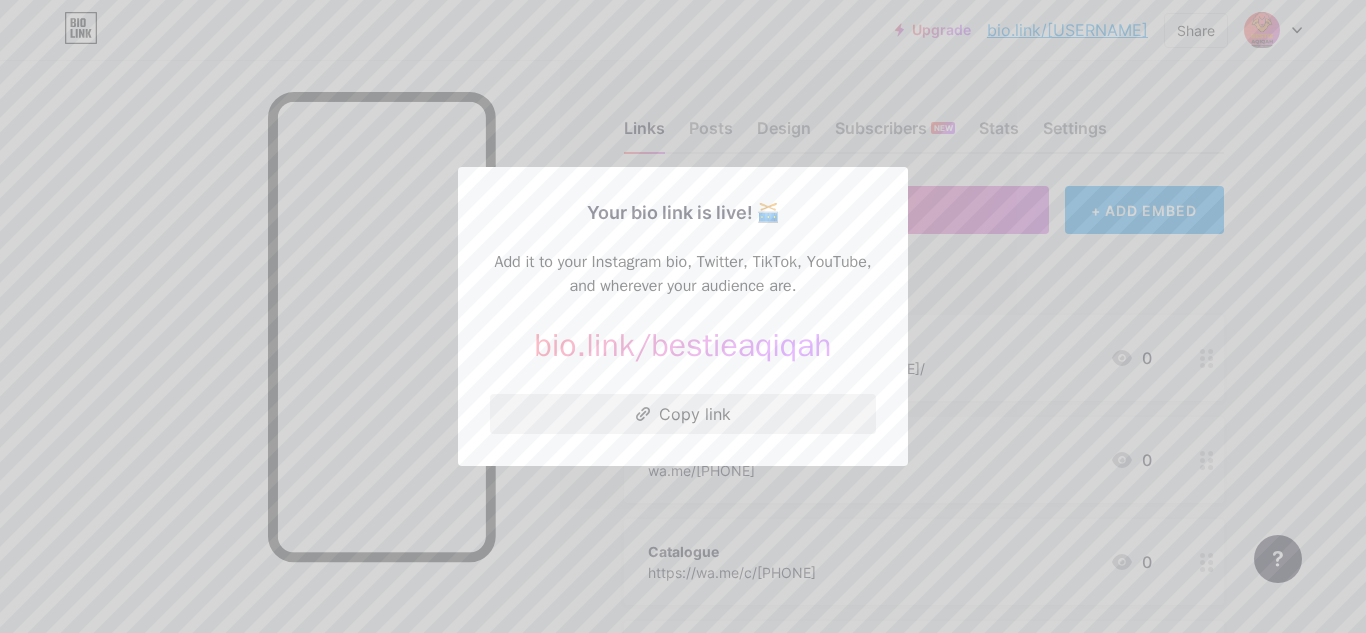 click on "Copy link" at bounding box center [683, 414] 